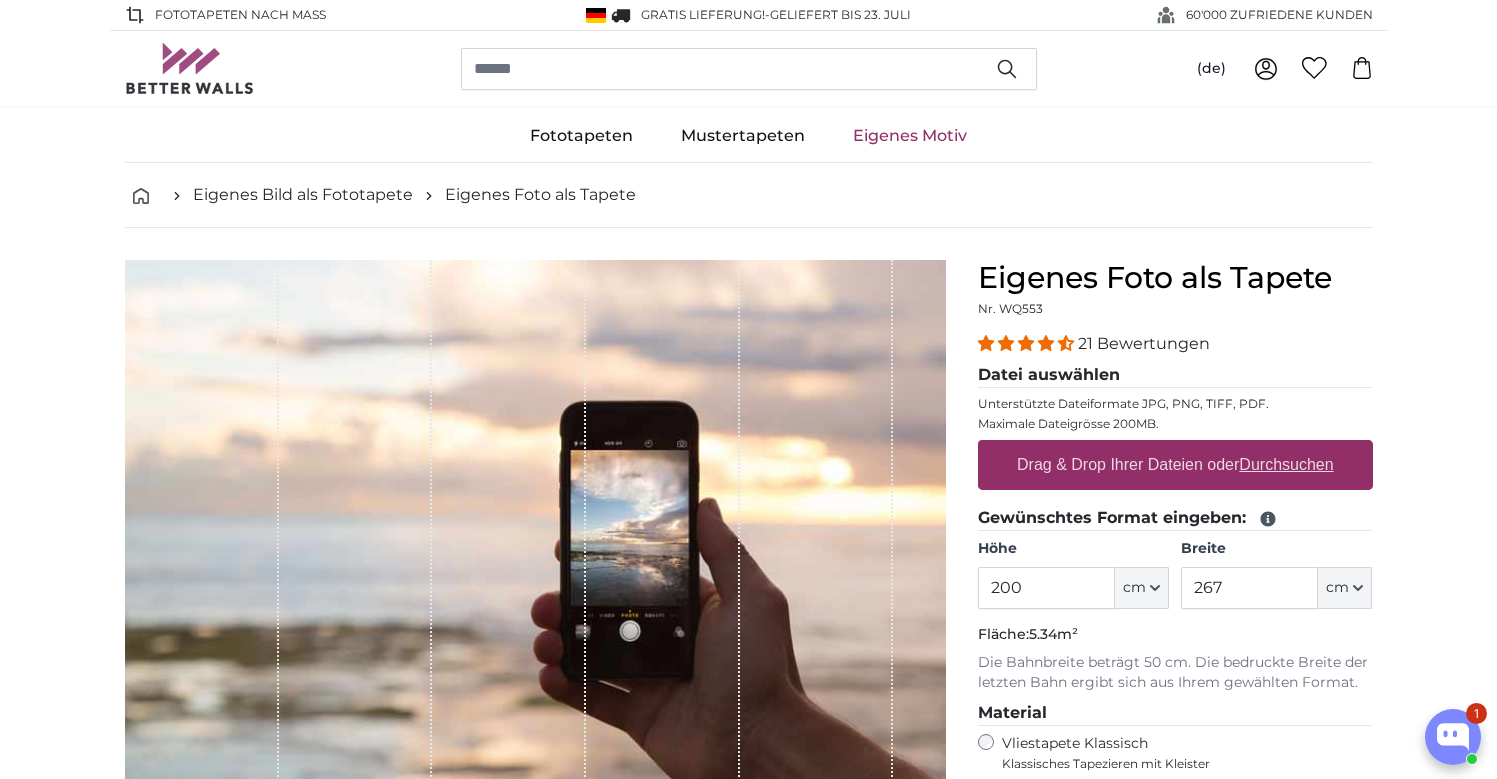 scroll, scrollTop: 51, scrollLeft: 0, axis: vertical 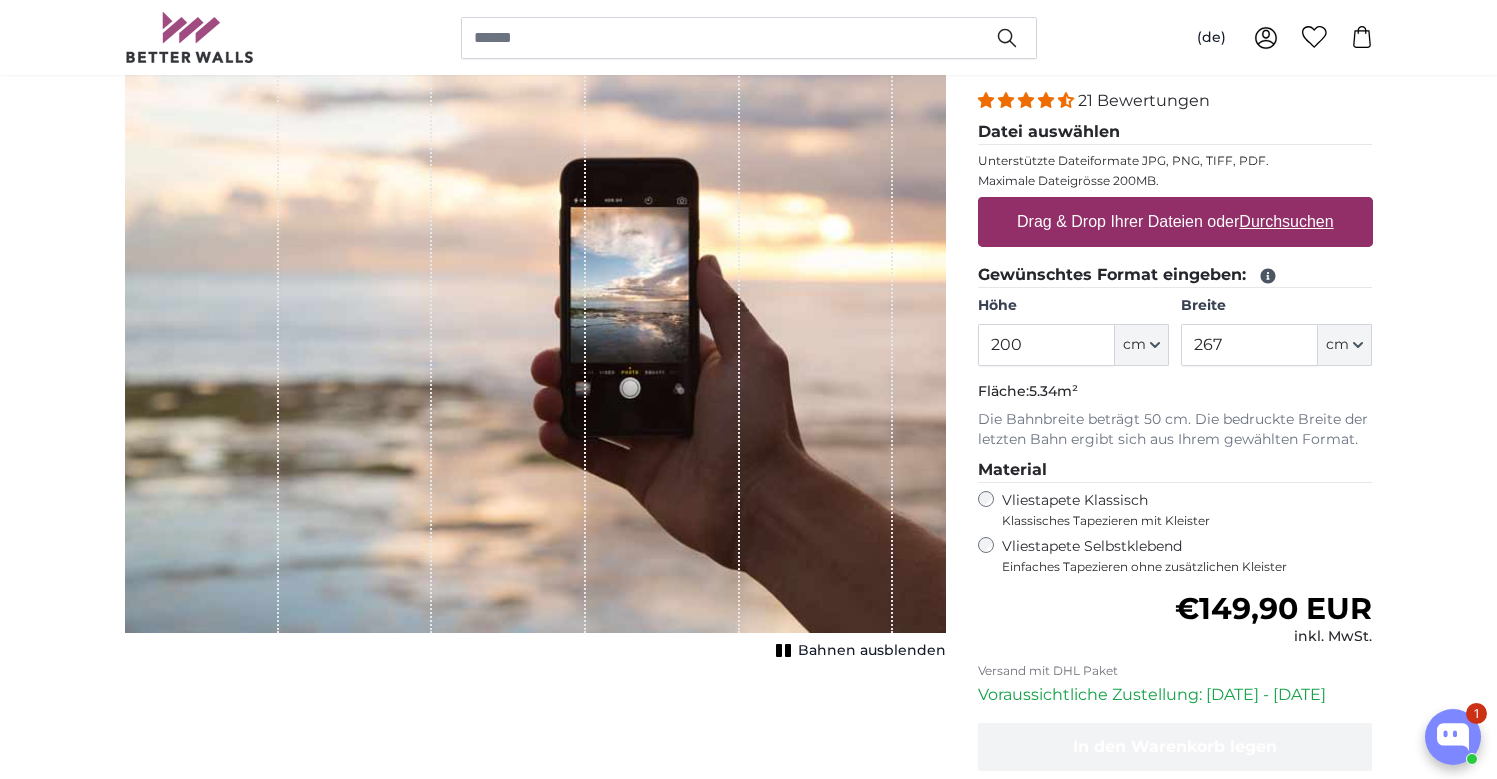 drag, startPoint x: 1040, startPoint y: 346, endPoint x: 955, endPoint y: 348, distance: 85.02353 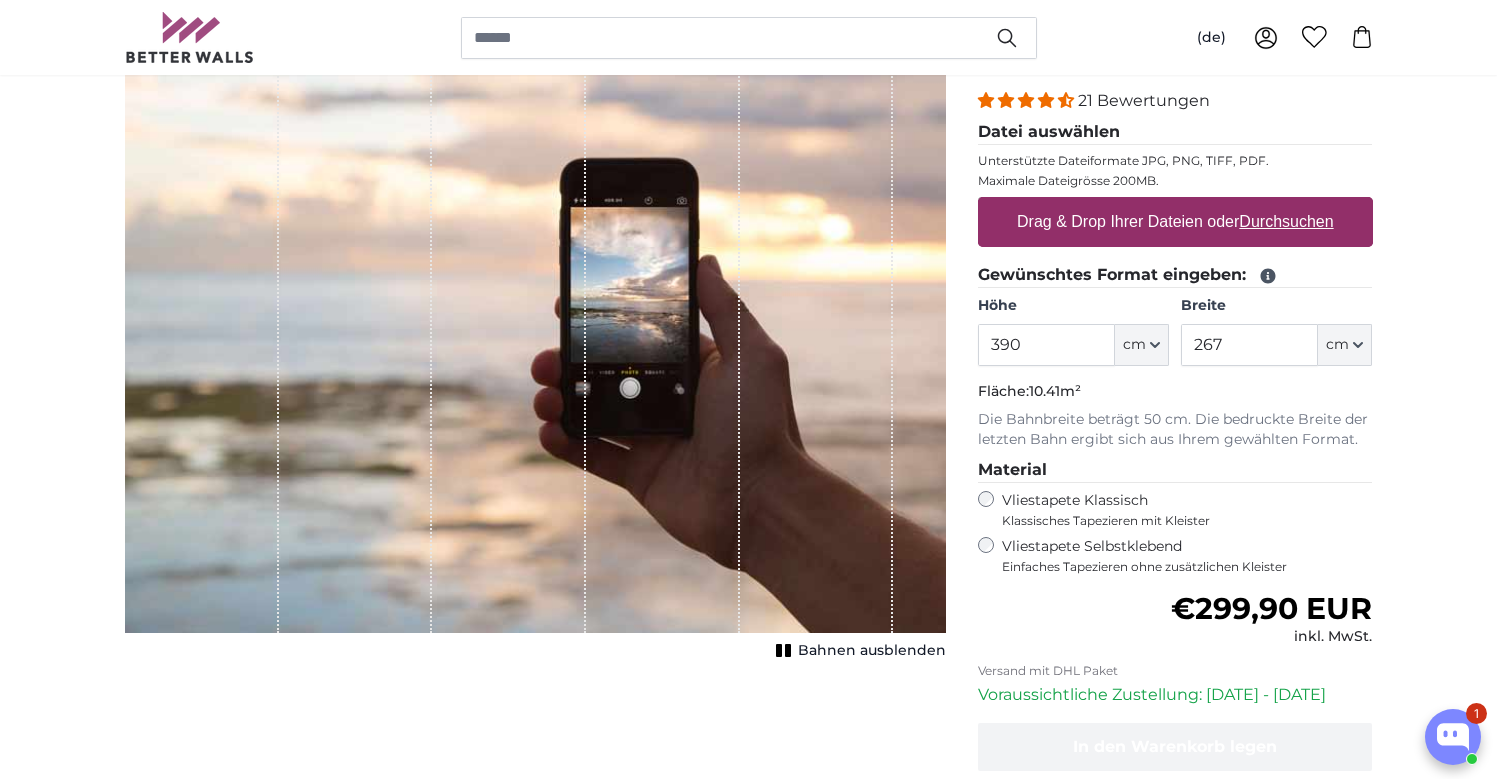 drag, startPoint x: 1048, startPoint y: 347, endPoint x: 938, endPoint y: 348, distance: 110.00455 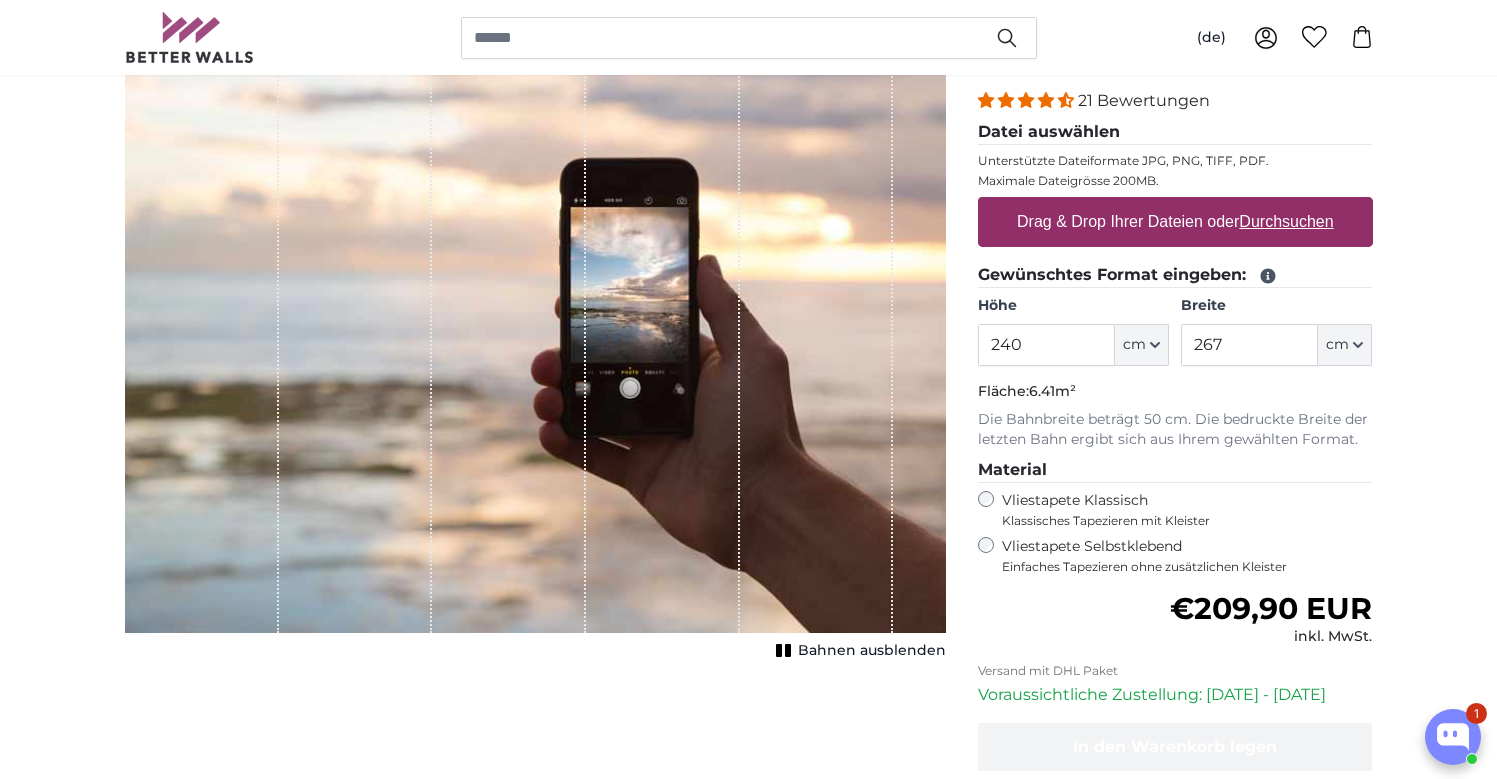 type on "240" 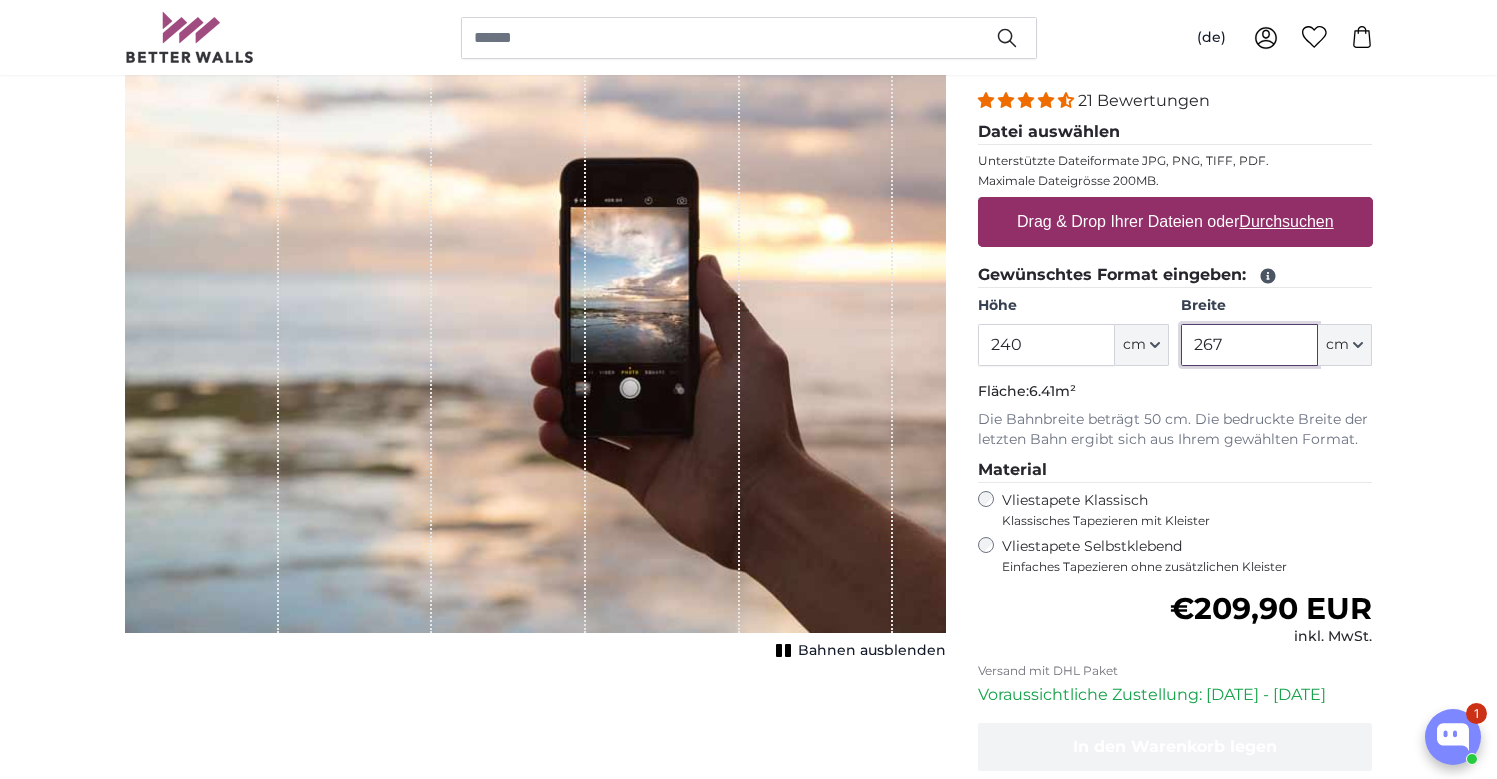 drag, startPoint x: 1239, startPoint y: 345, endPoint x: 1167, endPoint y: 345, distance: 72 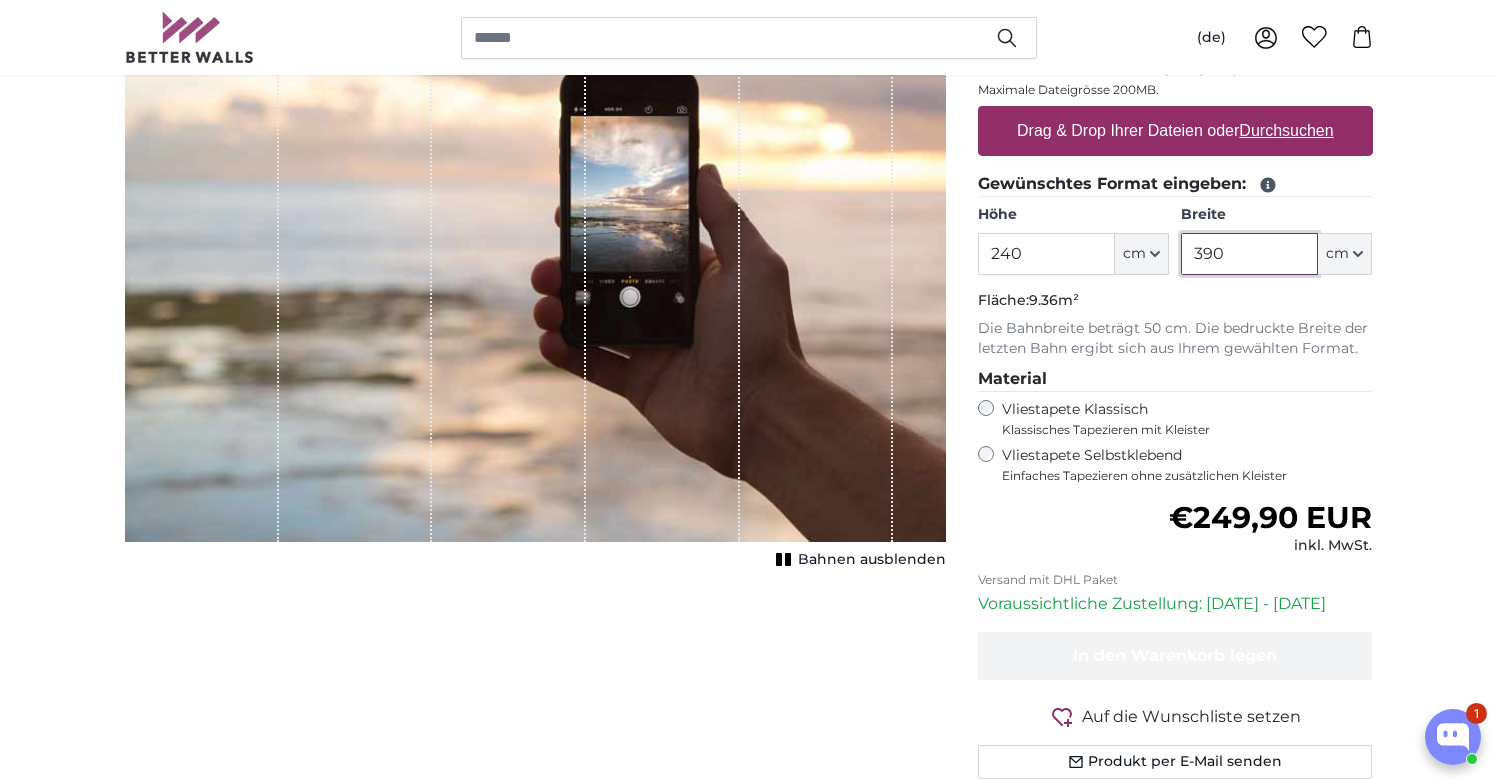 scroll, scrollTop: 360, scrollLeft: 0, axis: vertical 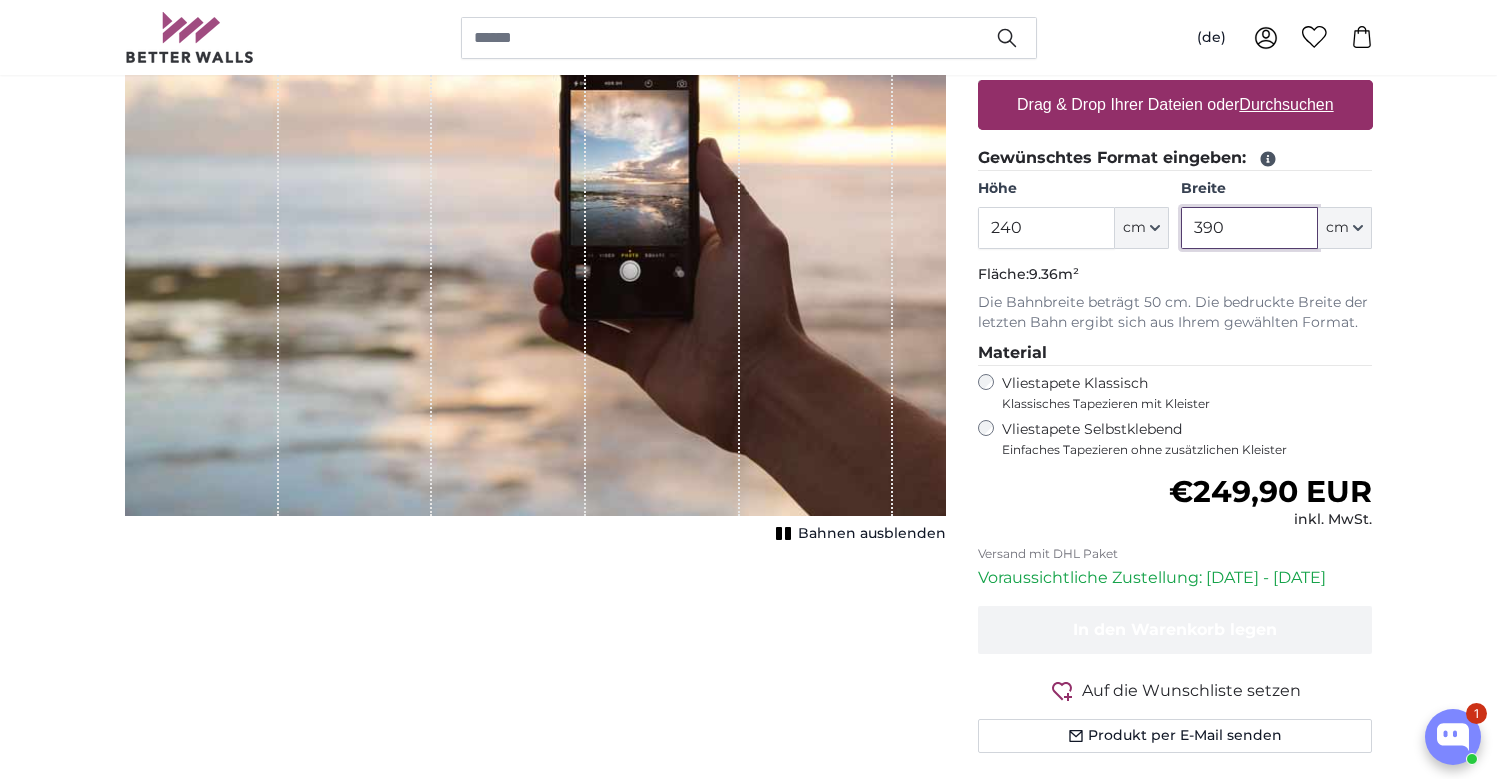 type on "390" 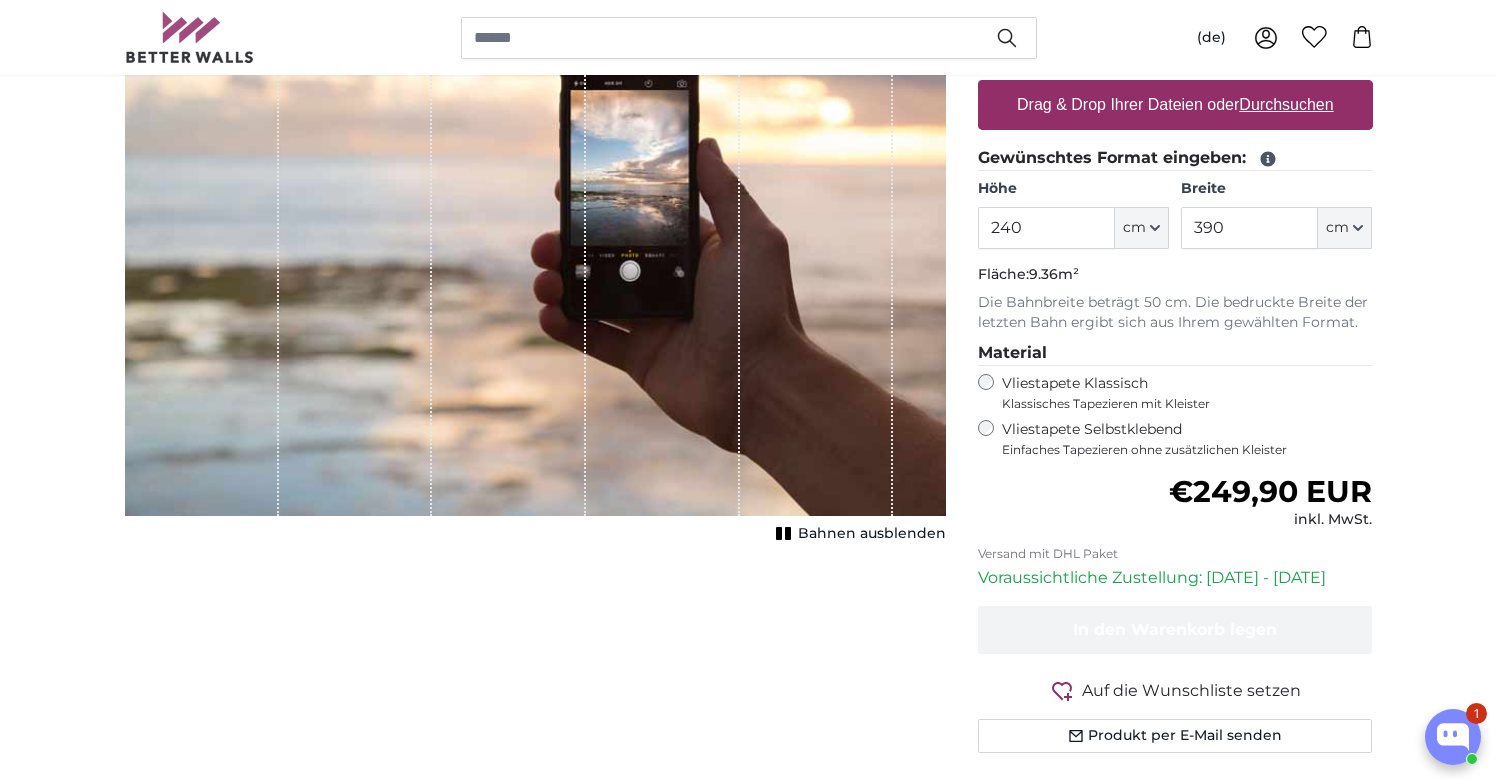 click on "Einfaches Tapezieren ohne zusätzlichen Kleister" at bounding box center [1187, 450] 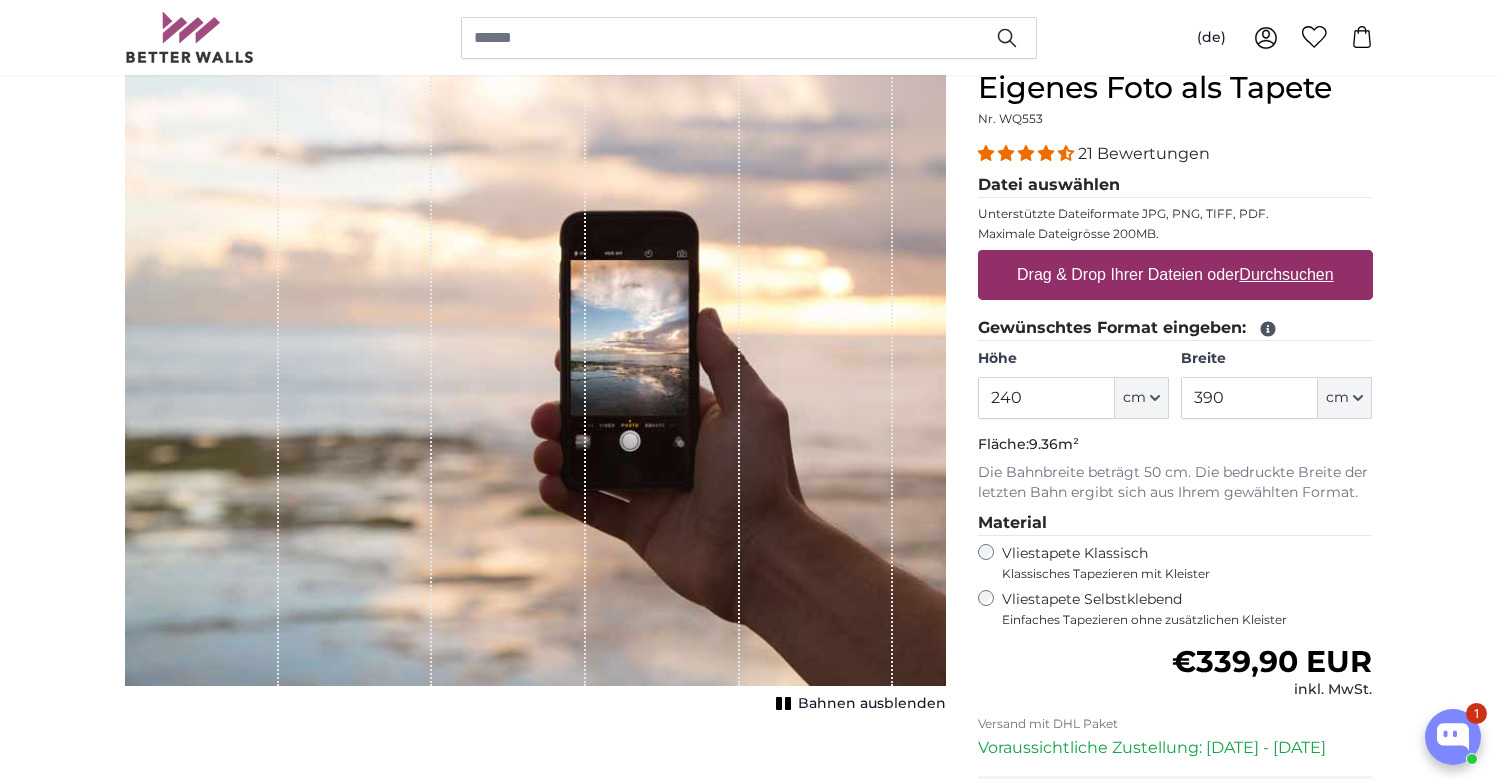 scroll, scrollTop: 177, scrollLeft: 0, axis: vertical 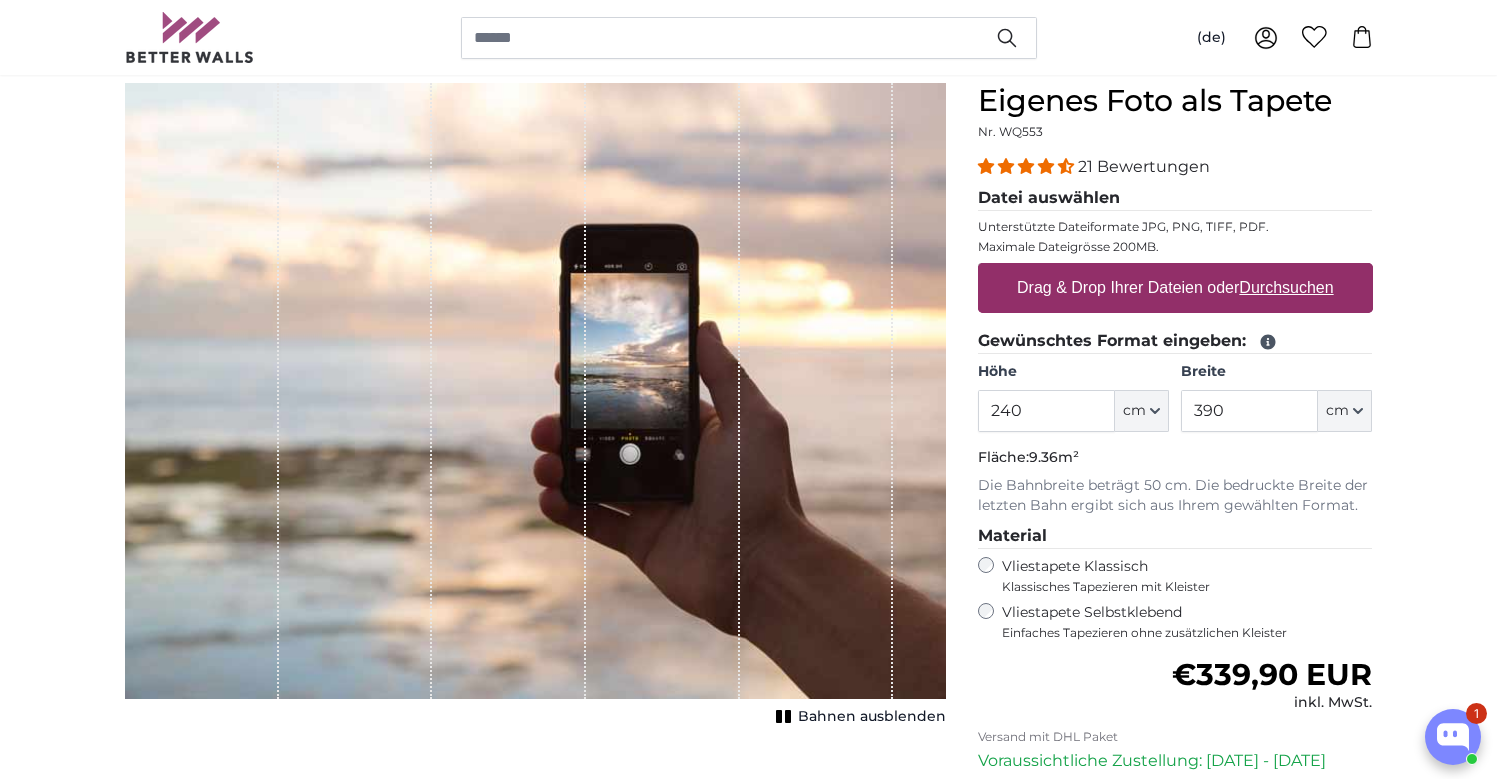 click on "Durchsuchen" at bounding box center [1286, 287] 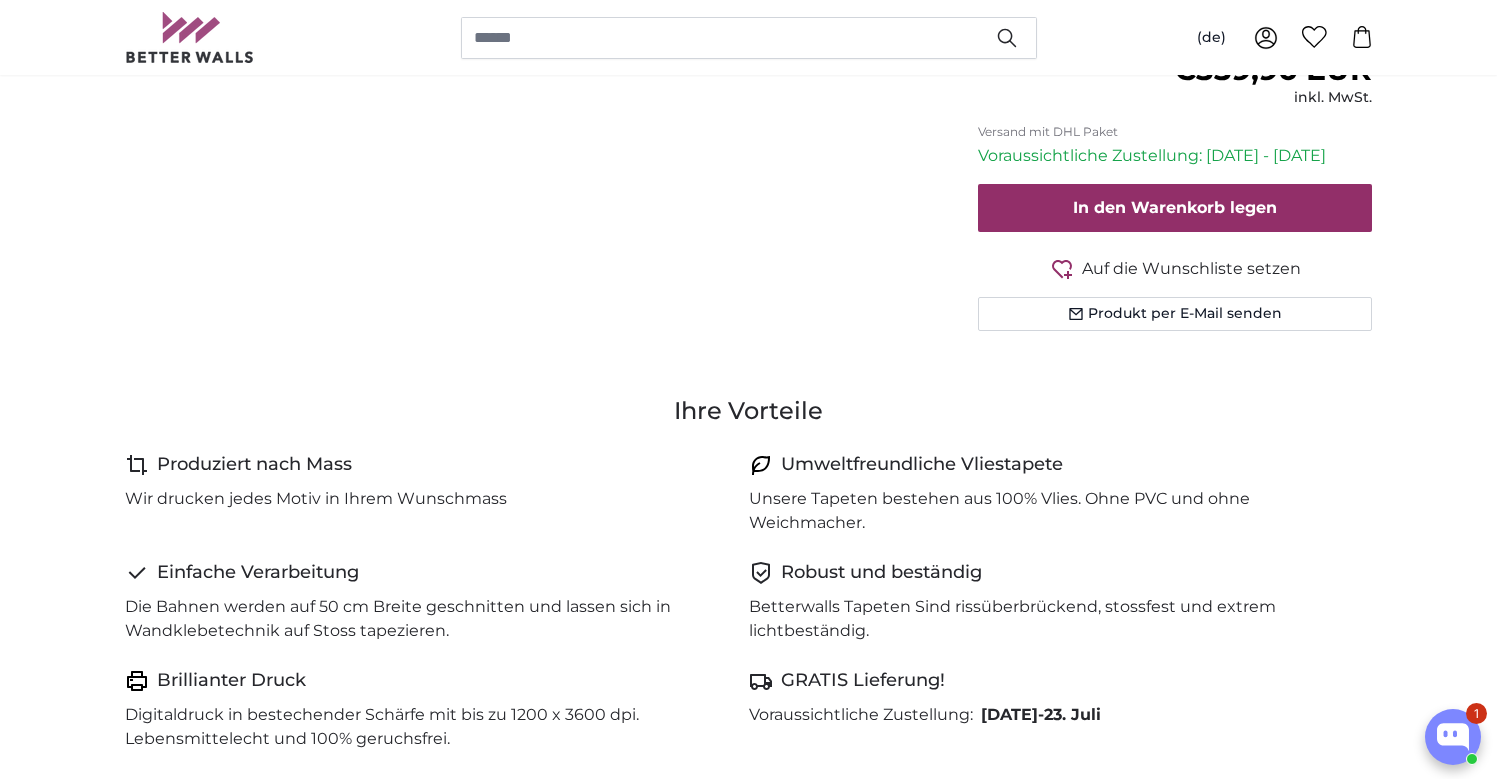 scroll, scrollTop: 855, scrollLeft: 0, axis: vertical 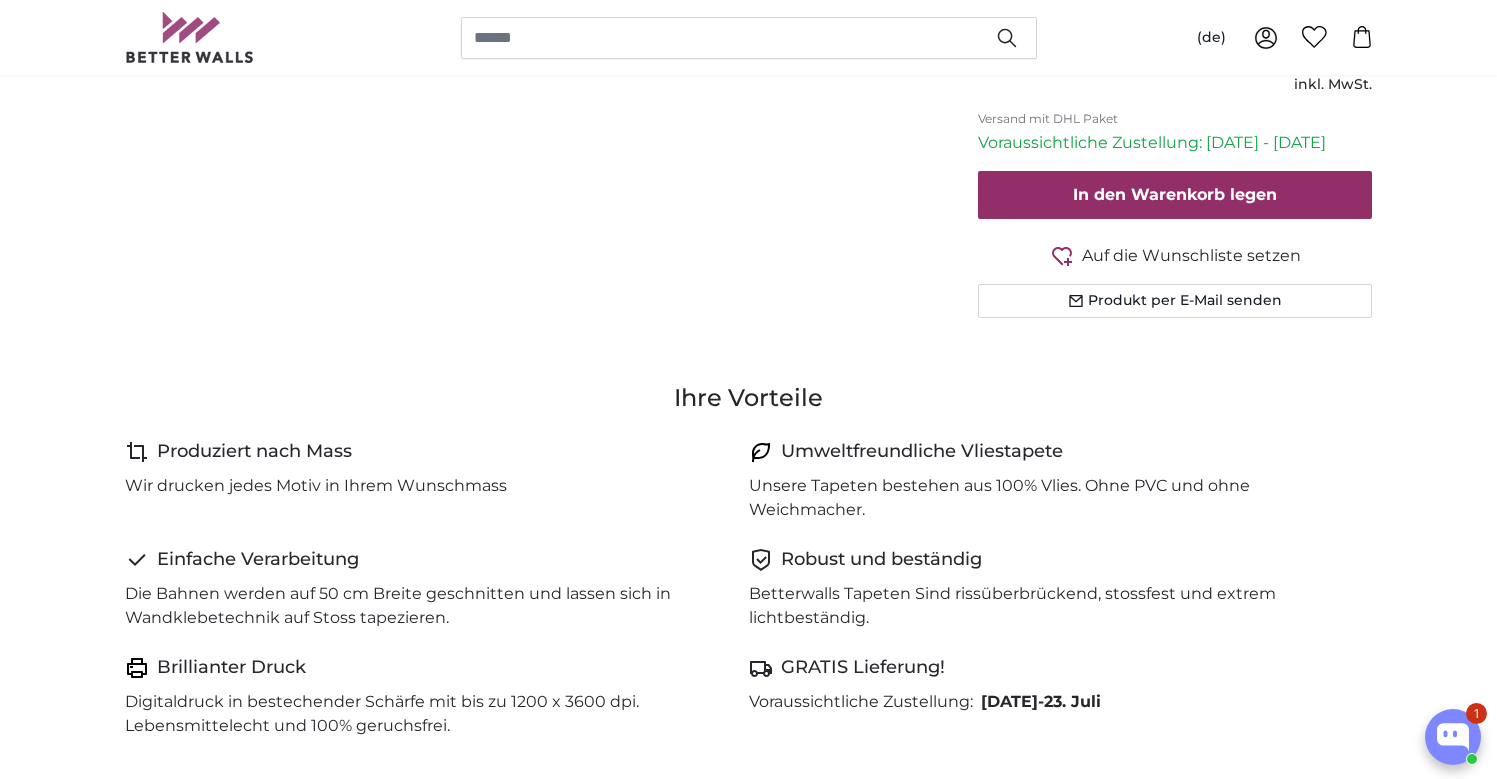 type on "200" 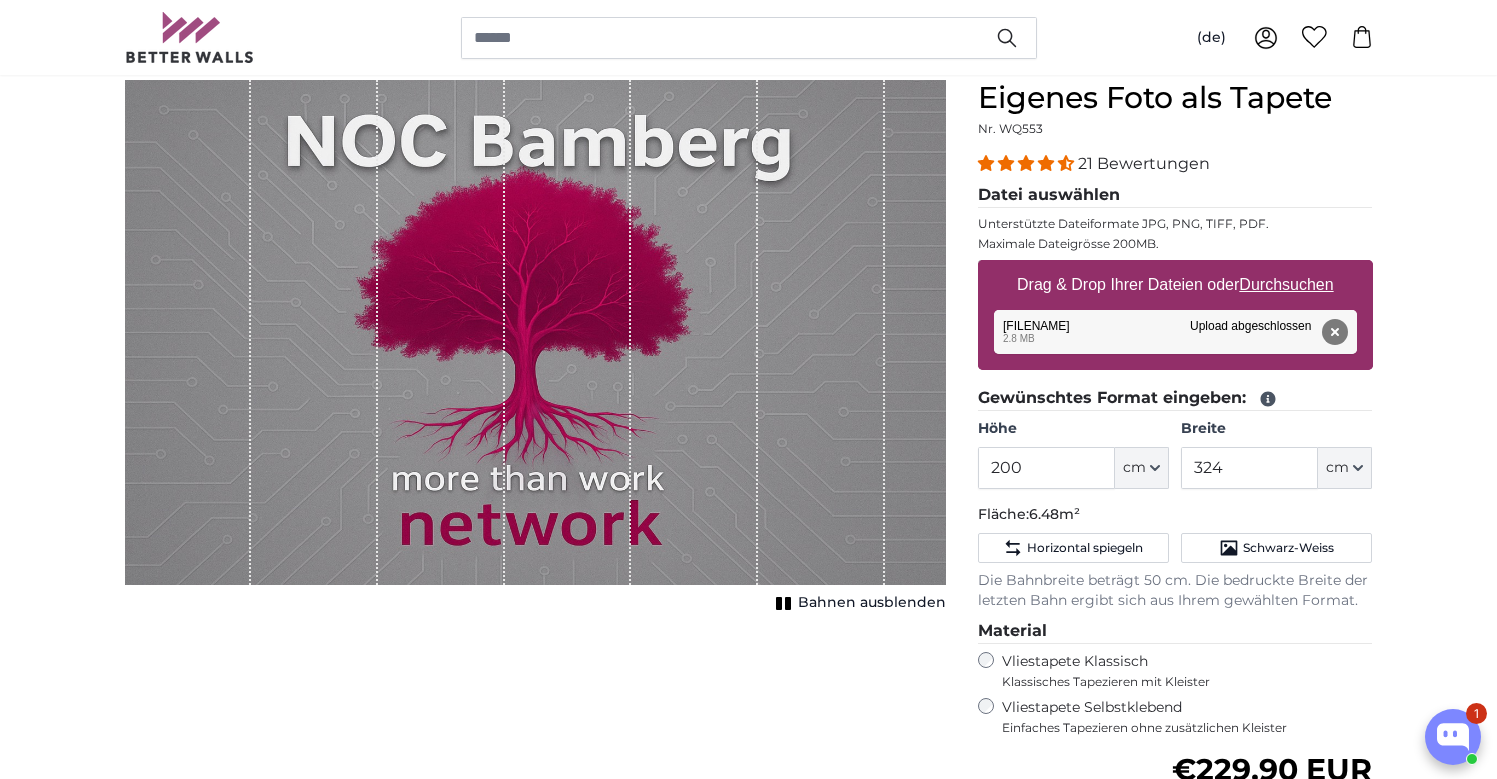 scroll, scrollTop: 168, scrollLeft: 0, axis: vertical 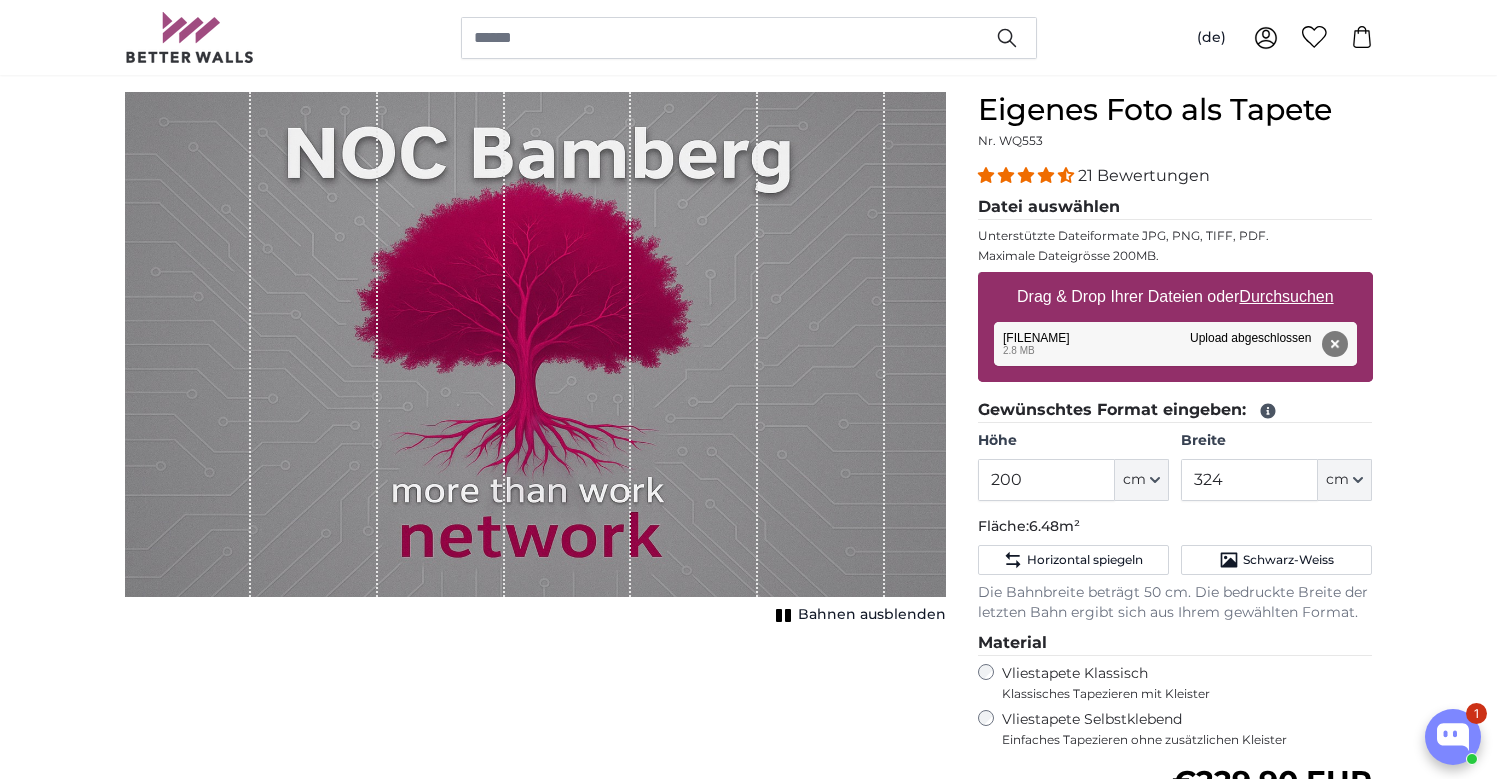 click on "Bahnen ausblenden" at bounding box center (872, 615) 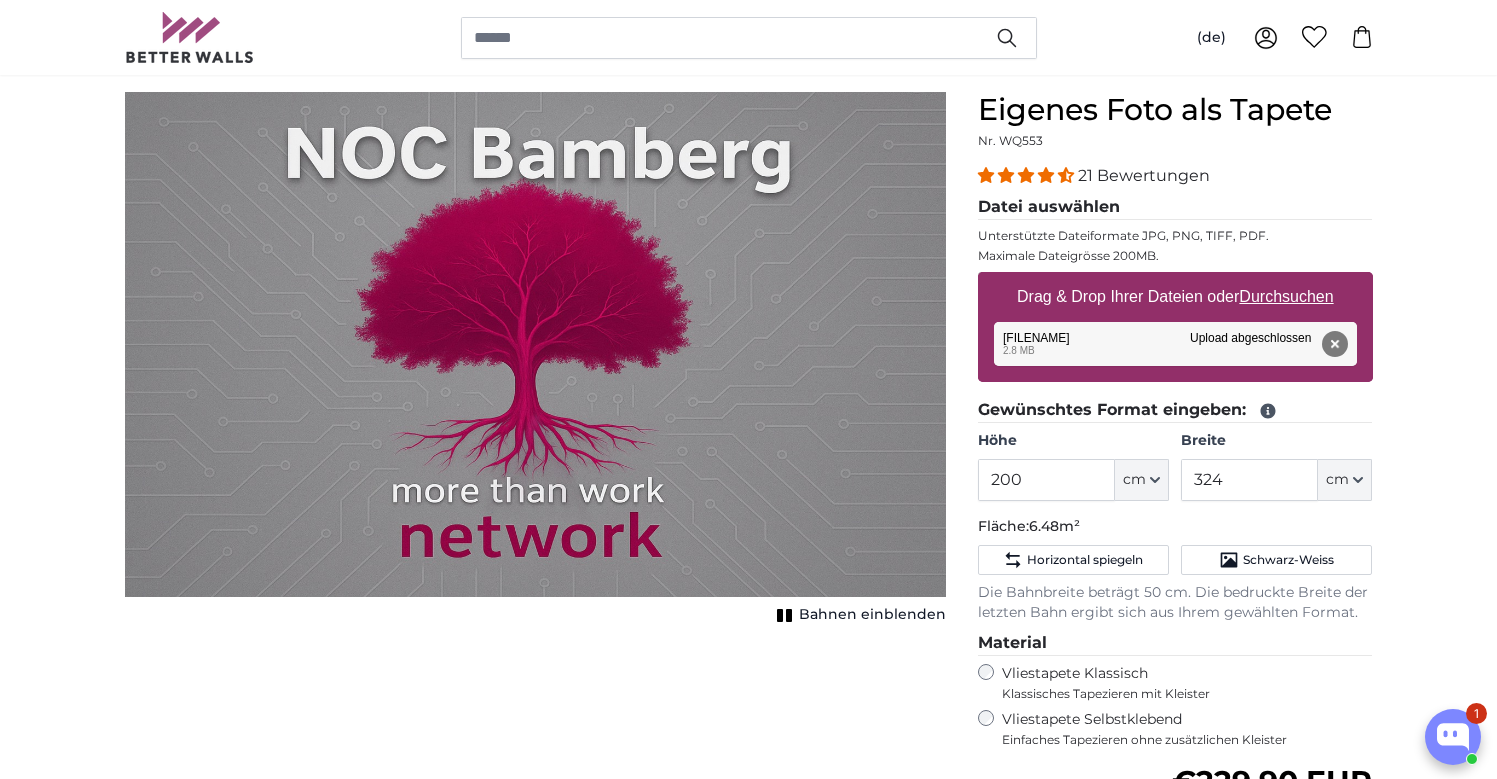 click on "Bahnen einblenden" at bounding box center (872, 615) 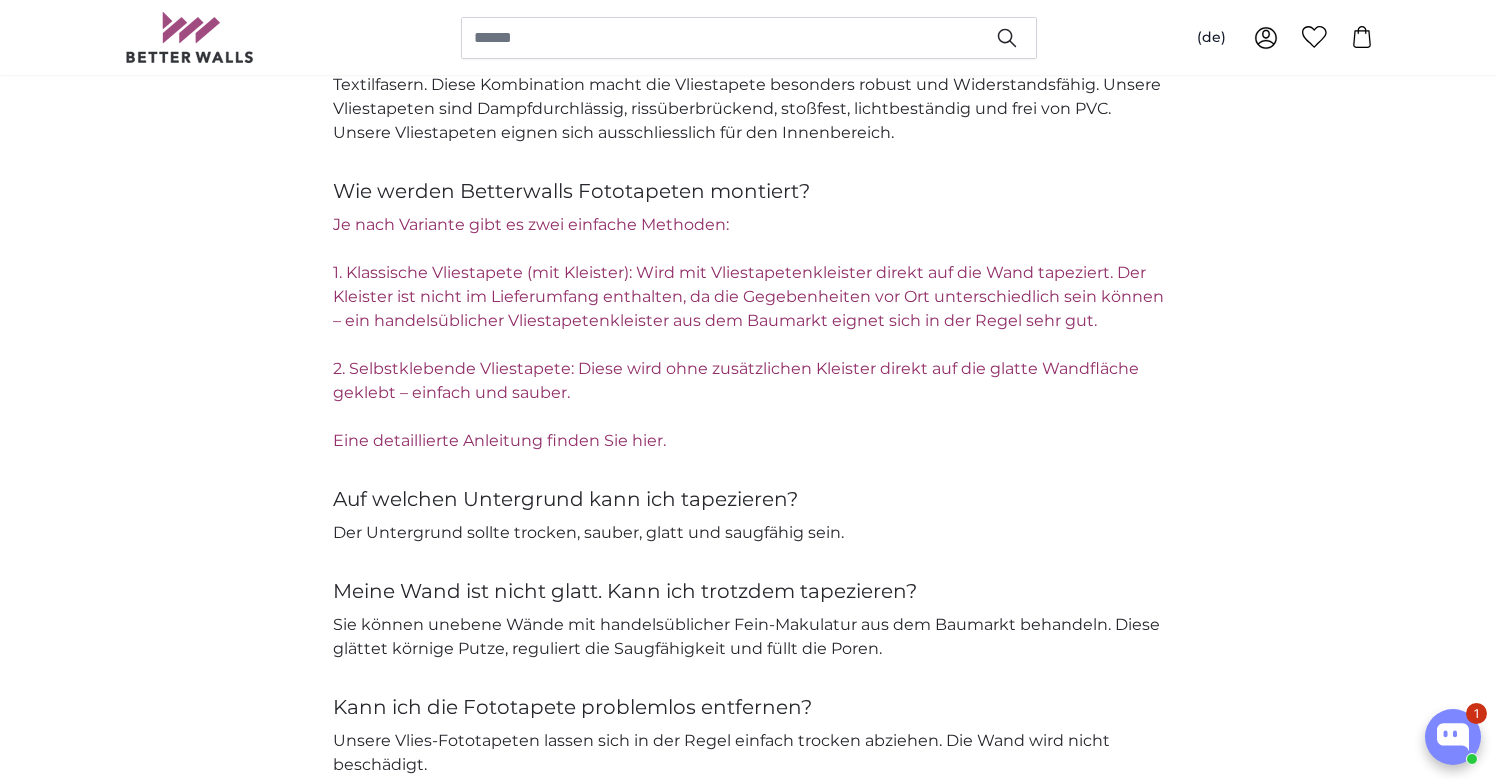 scroll, scrollTop: 3010, scrollLeft: 0, axis: vertical 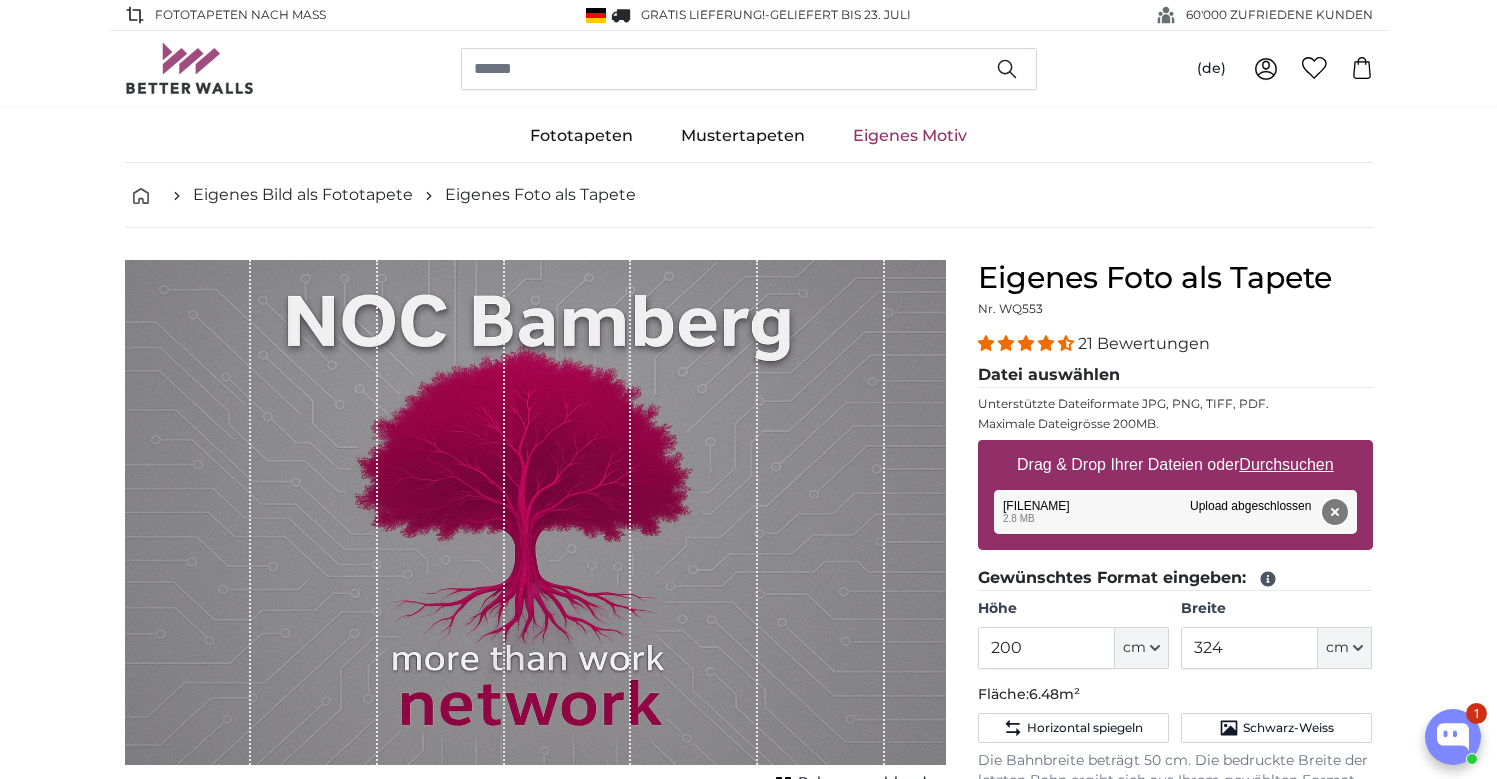 click on "Entfernen" at bounding box center (1334, 512) 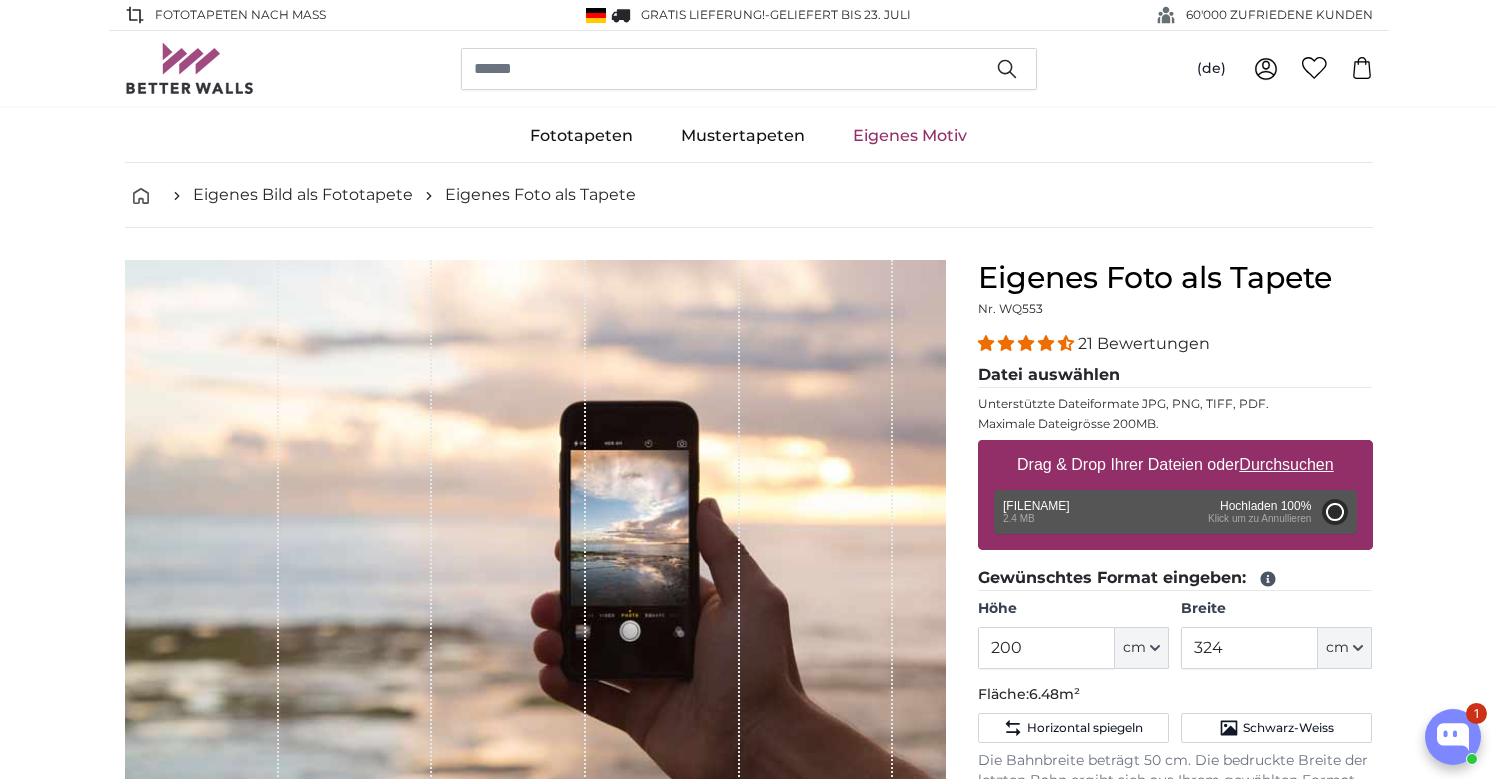 type on "66" 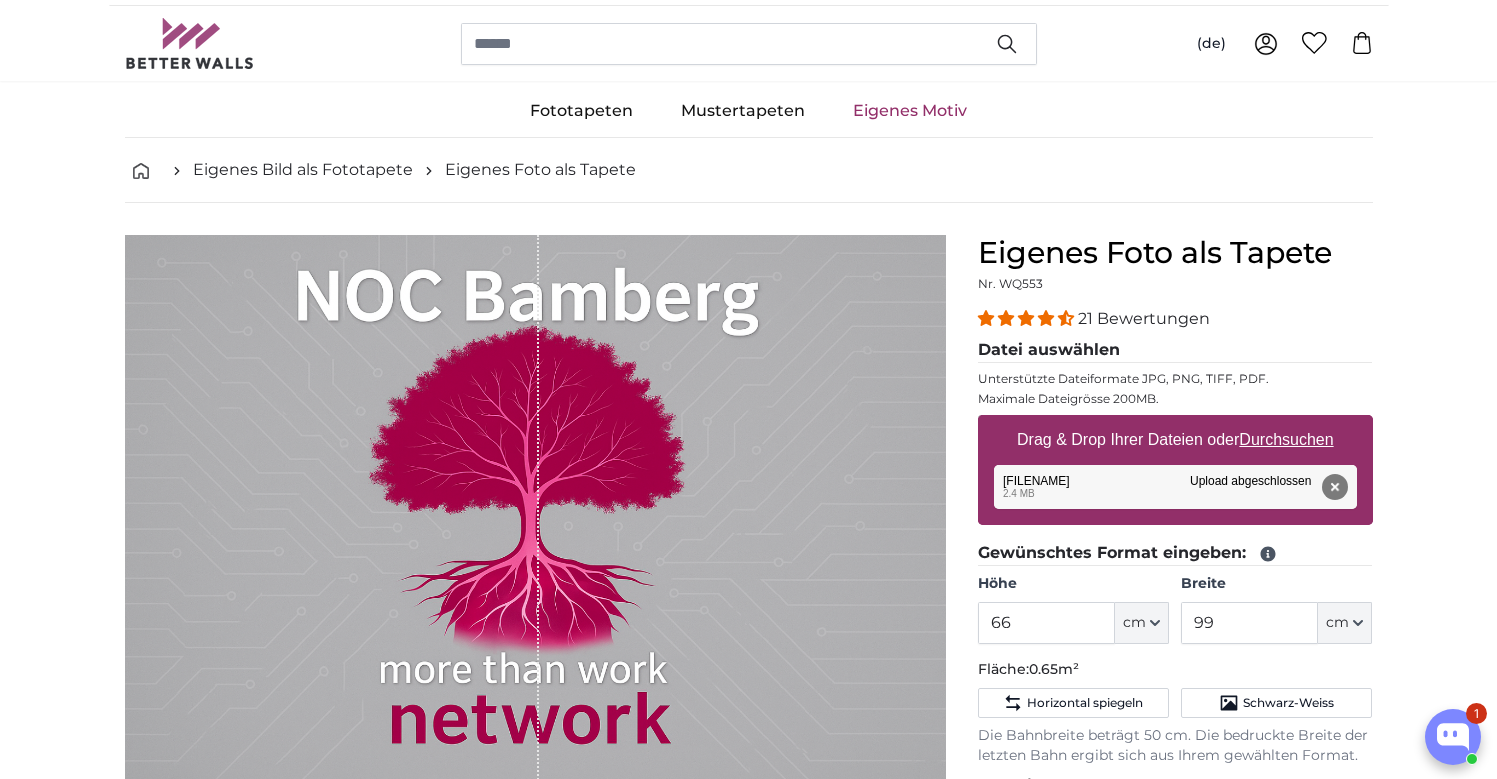 scroll, scrollTop: 51, scrollLeft: 0, axis: vertical 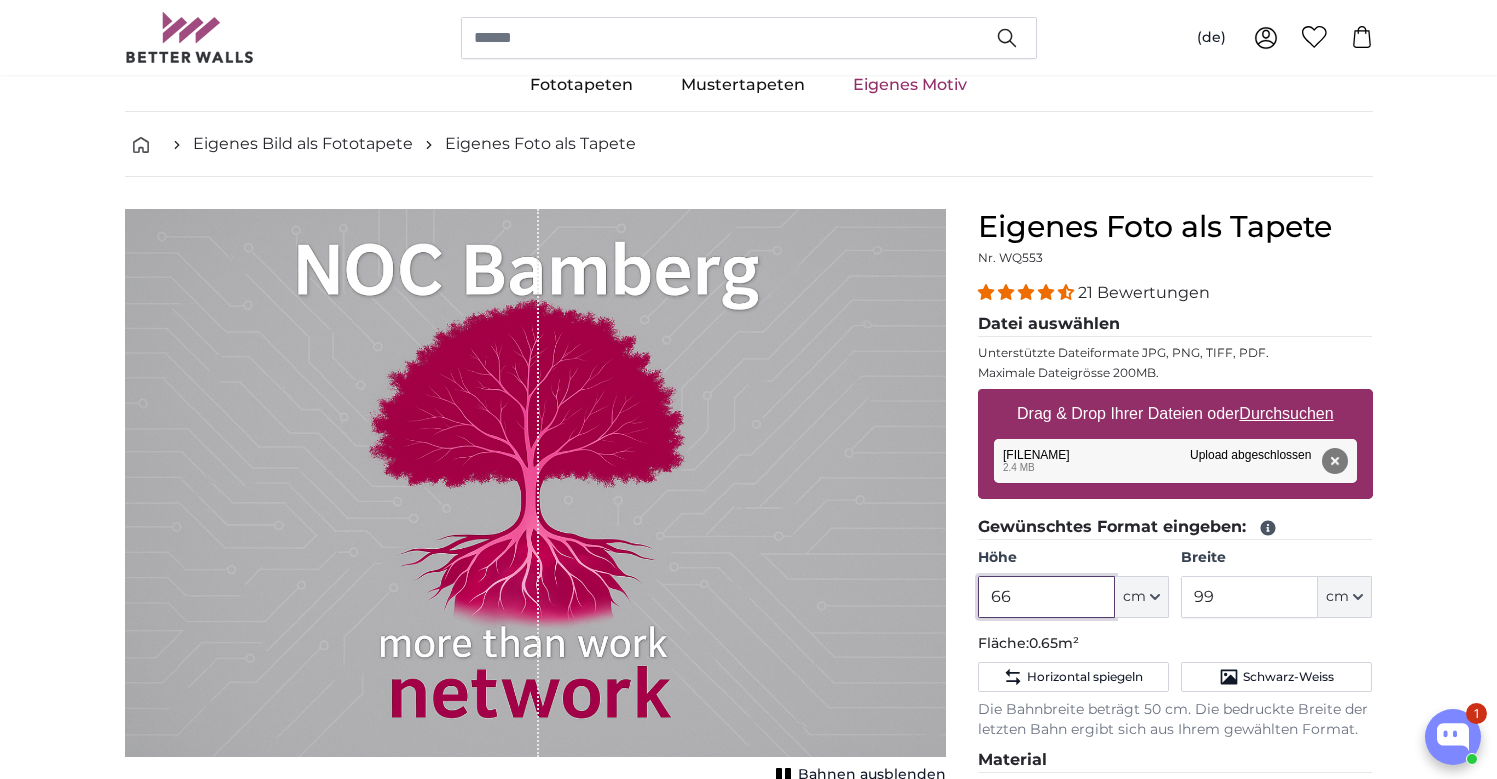 drag, startPoint x: 1040, startPoint y: 599, endPoint x: 956, endPoint y: 596, distance: 84.05355 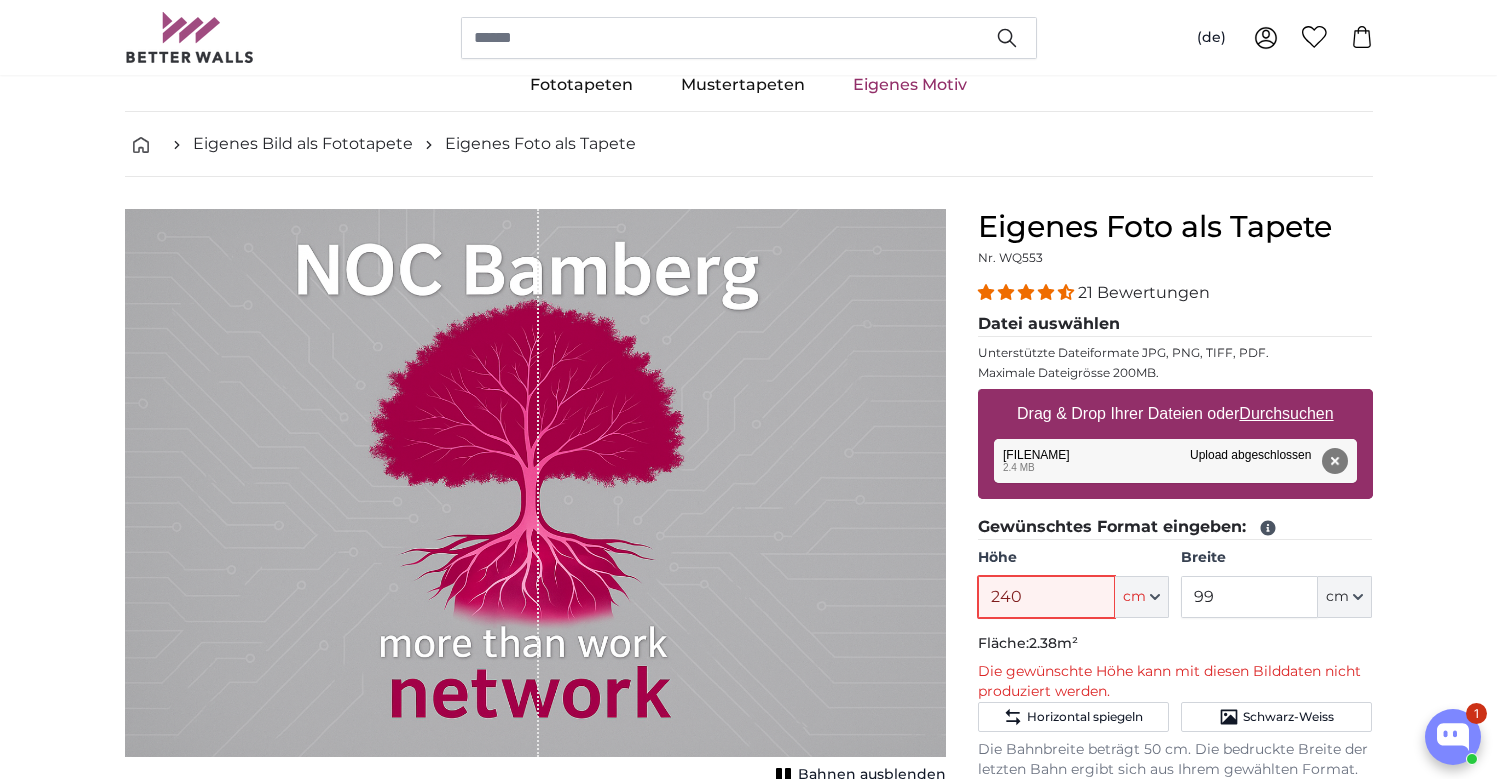 type on "240" 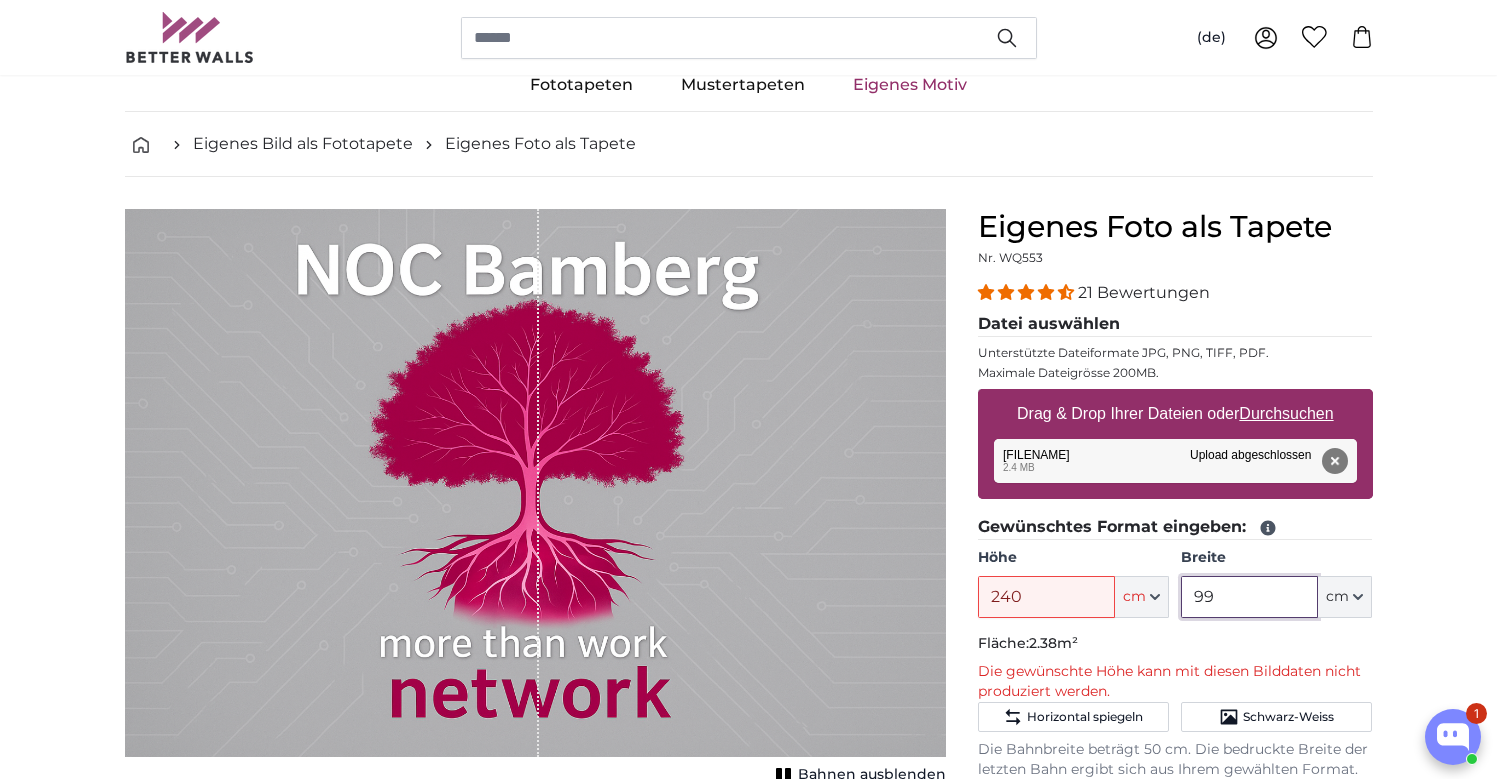 drag, startPoint x: 1231, startPoint y: 594, endPoint x: 1171, endPoint y: 593, distance: 60.00833 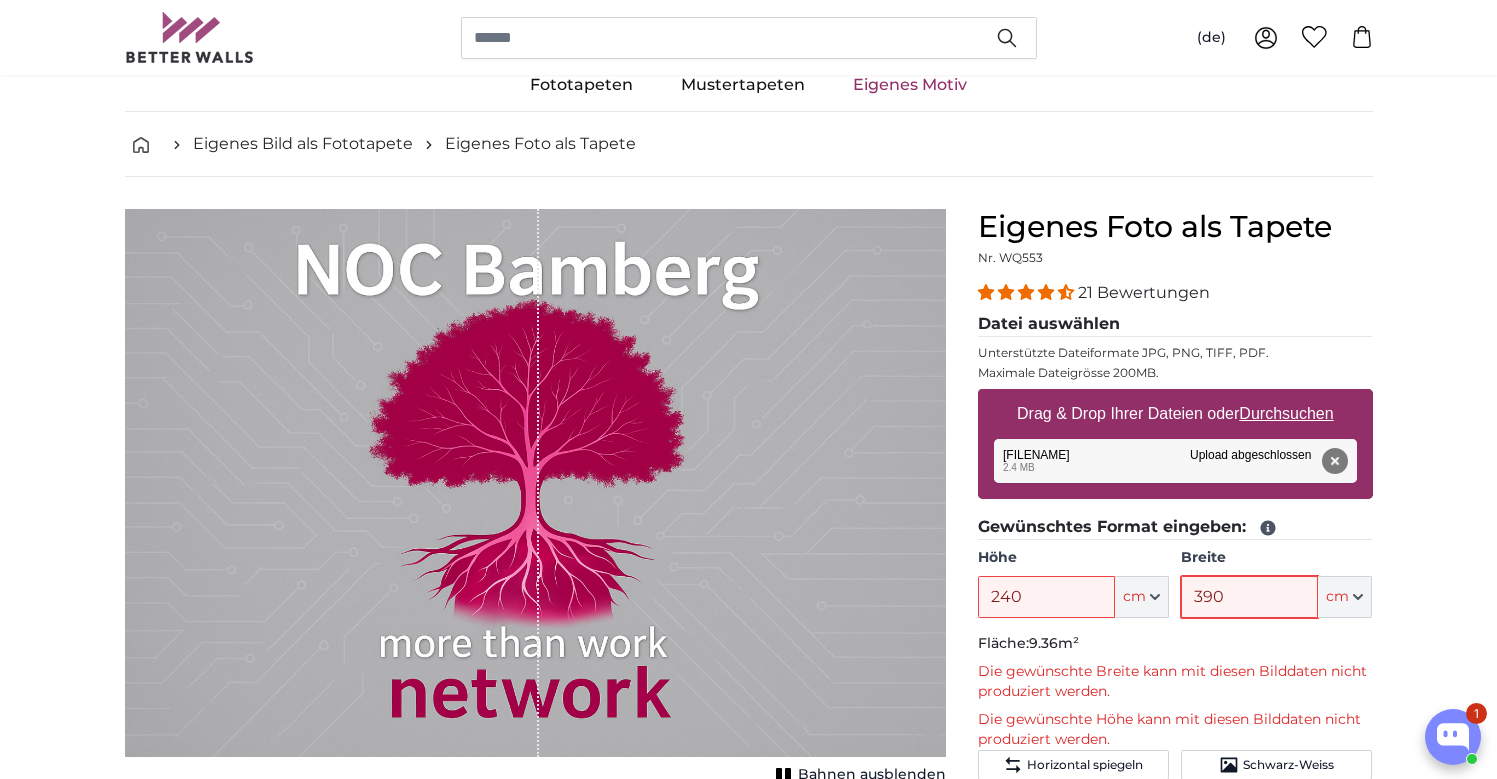type on "390" 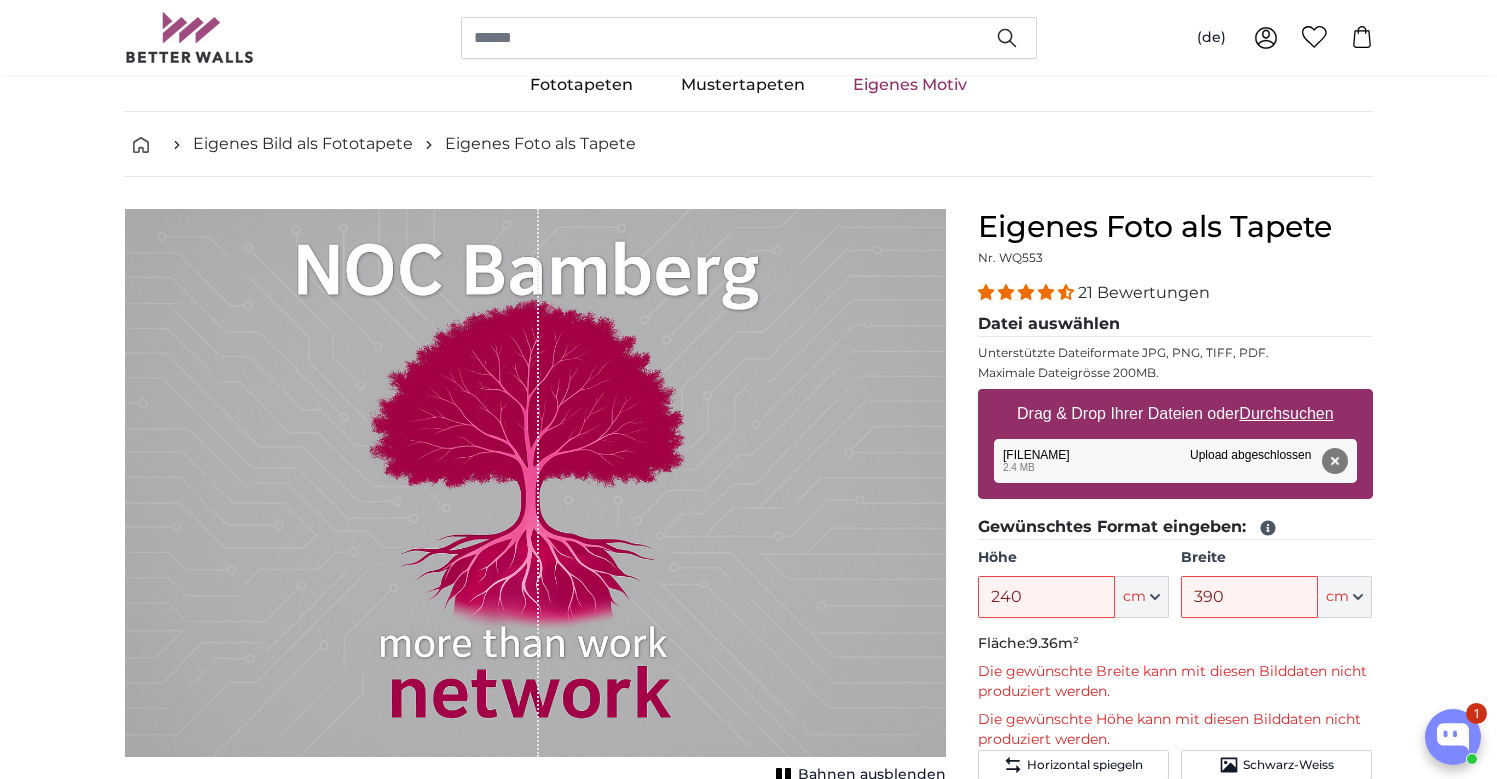 click on "Eigenes Bild als Fototapete
Eigenes Foto als Tapete
Eigenes Foto als Tapete
Abbrechen
Bild zuschneiden" at bounding box center [748, 2684] 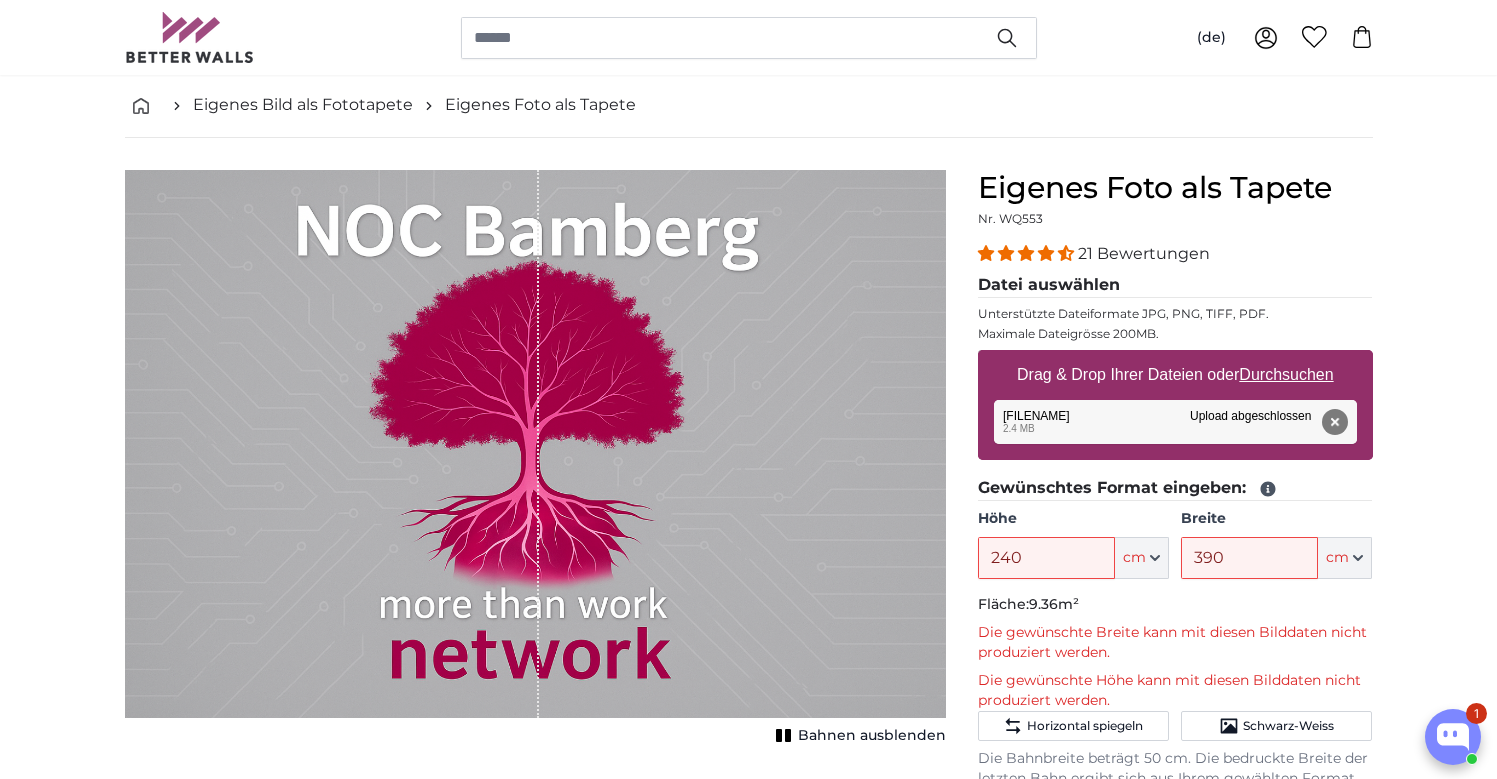 scroll, scrollTop: 116, scrollLeft: 0, axis: vertical 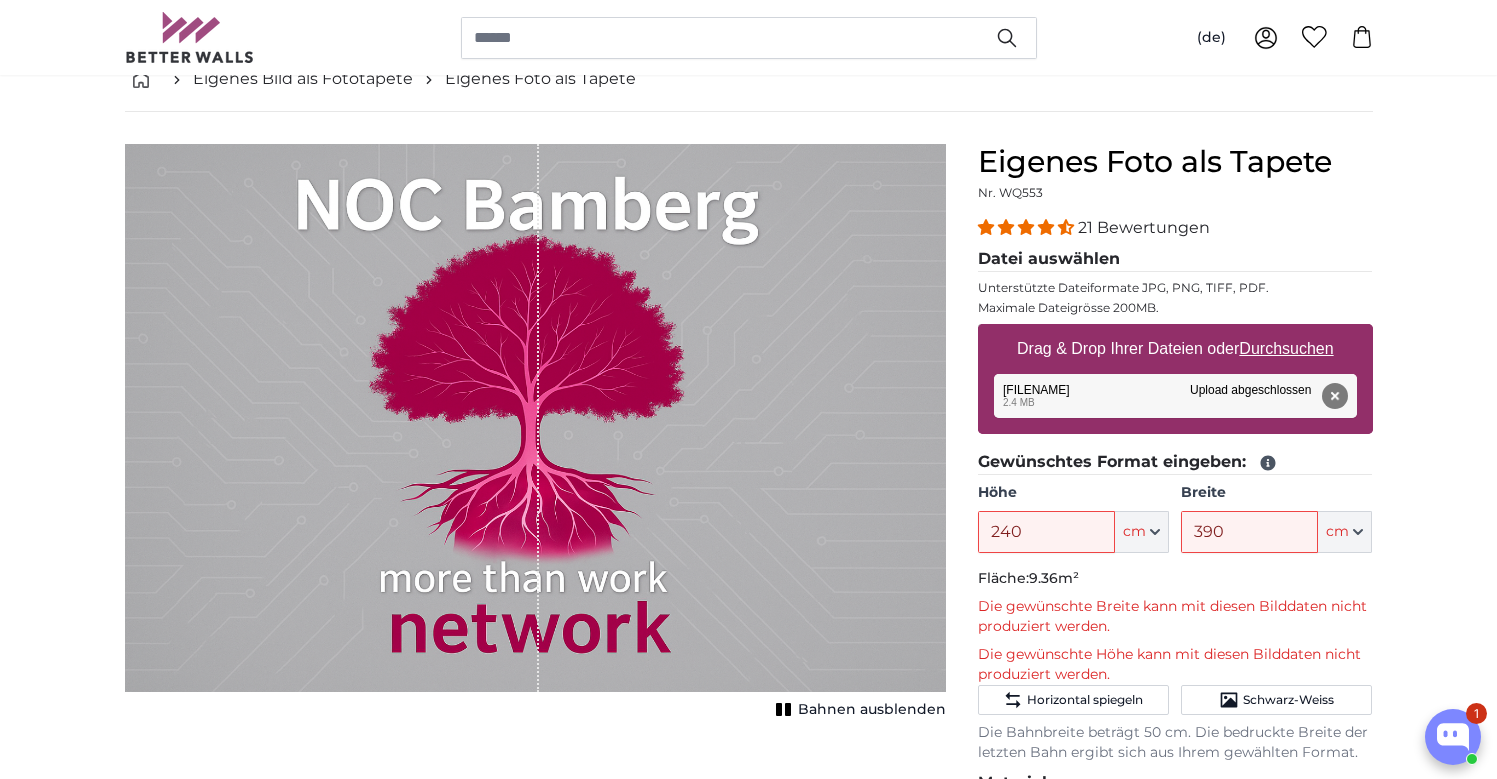 click on "Eigenes Bild als Fototapete
Eigenes Foto als Tapete
Eigenes Foto als Tapete
Abbrechen
Bild zuschneiden" at bounding box center [748, 2619] 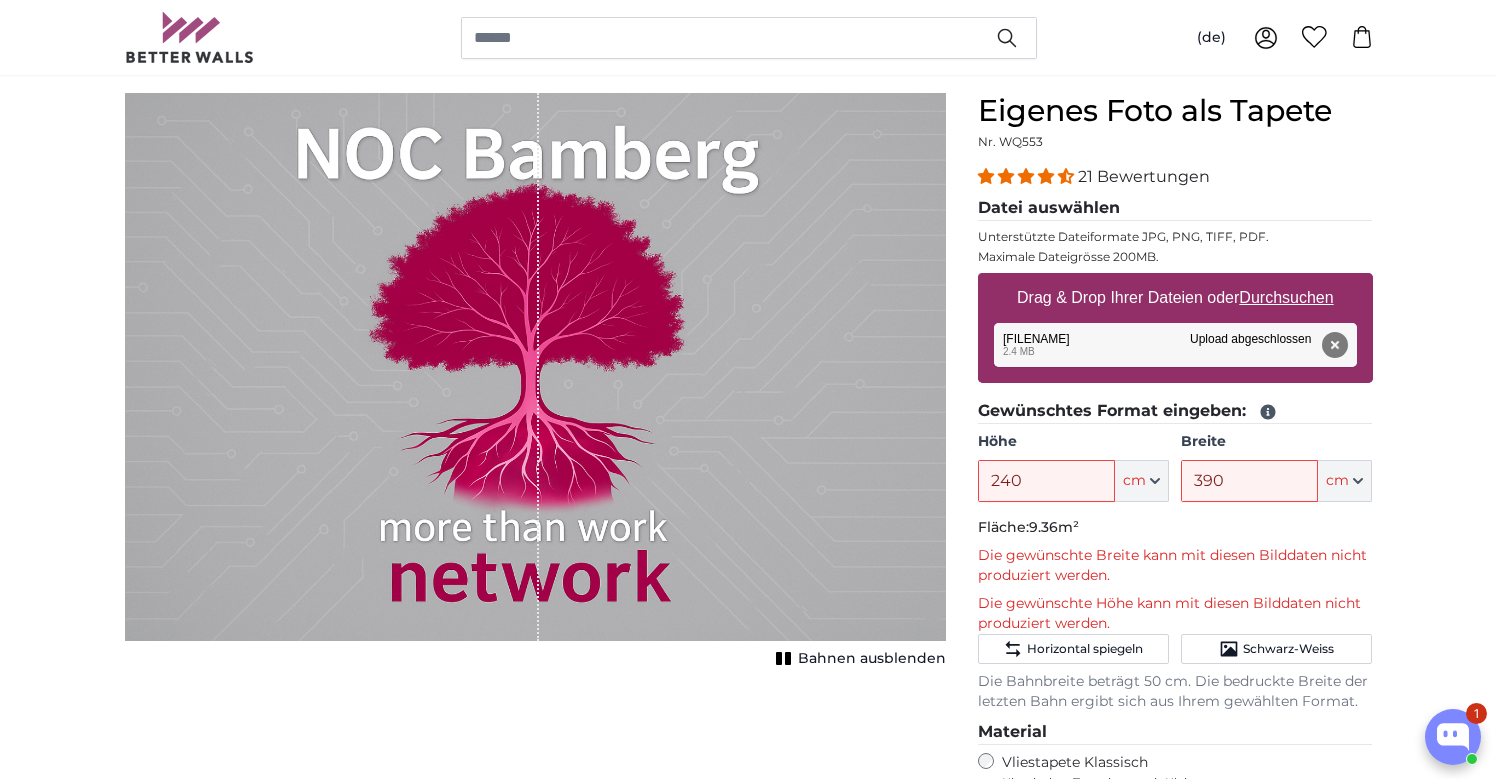 scroll, scrollTop: 240, scrollLeft: 0, axis: vertical 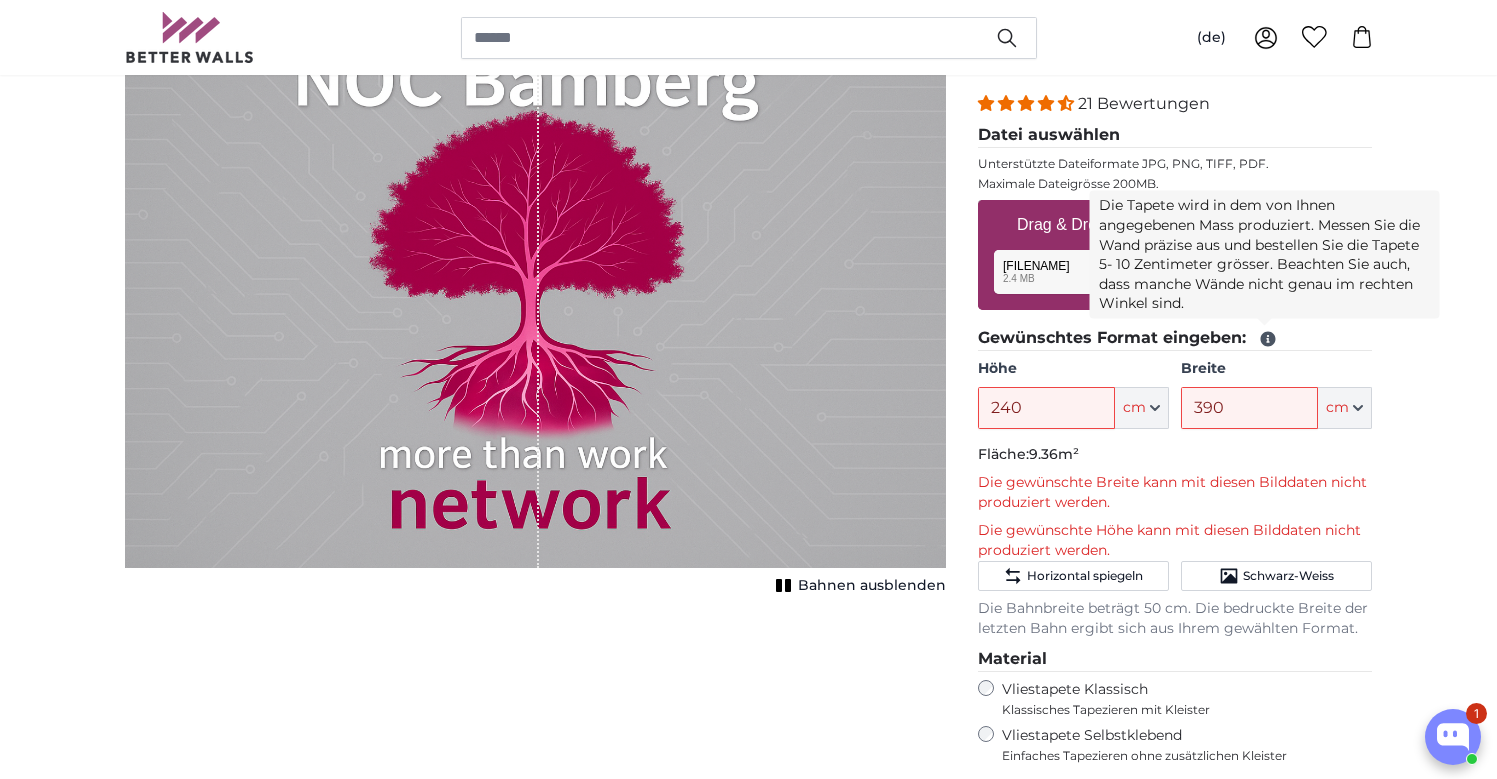 click 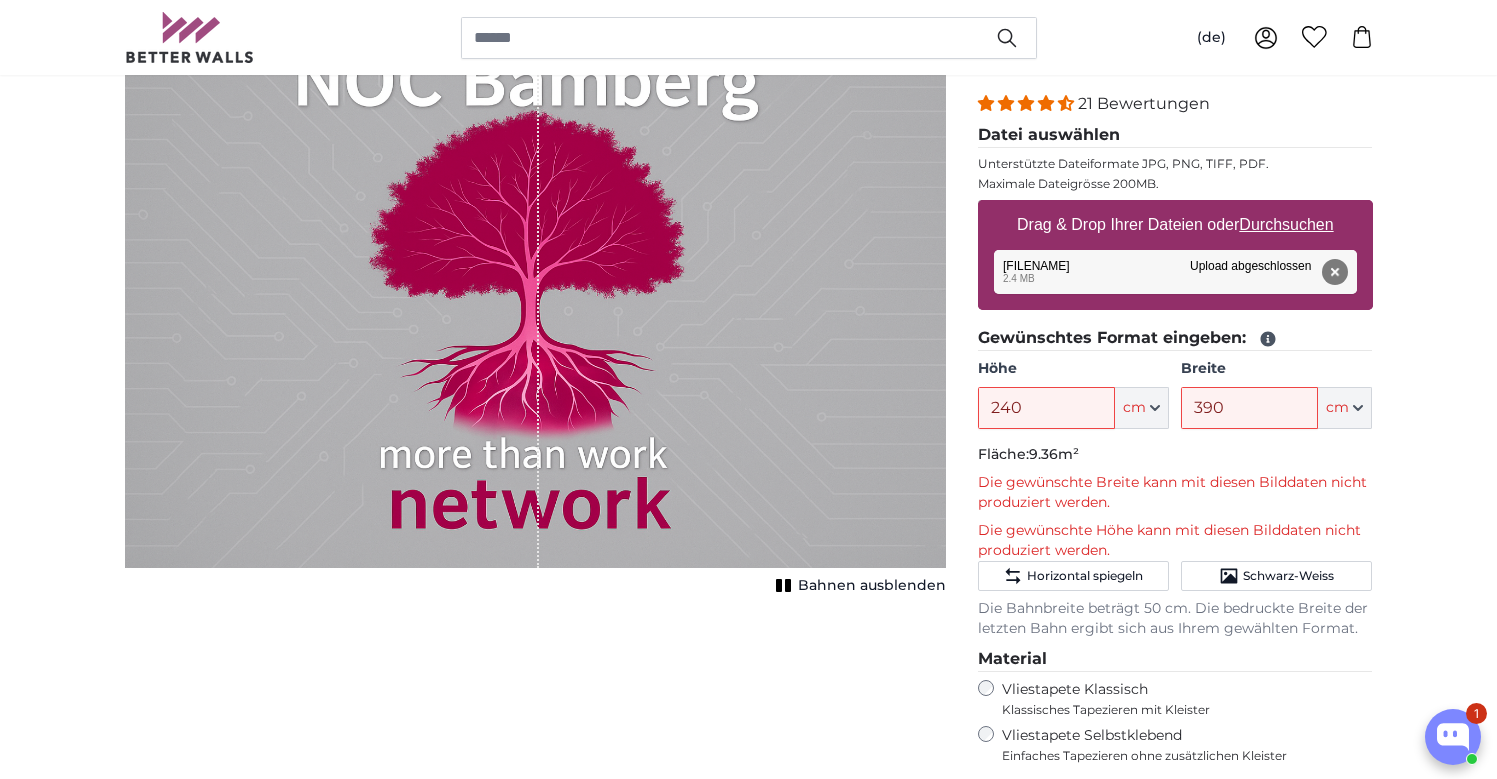 click 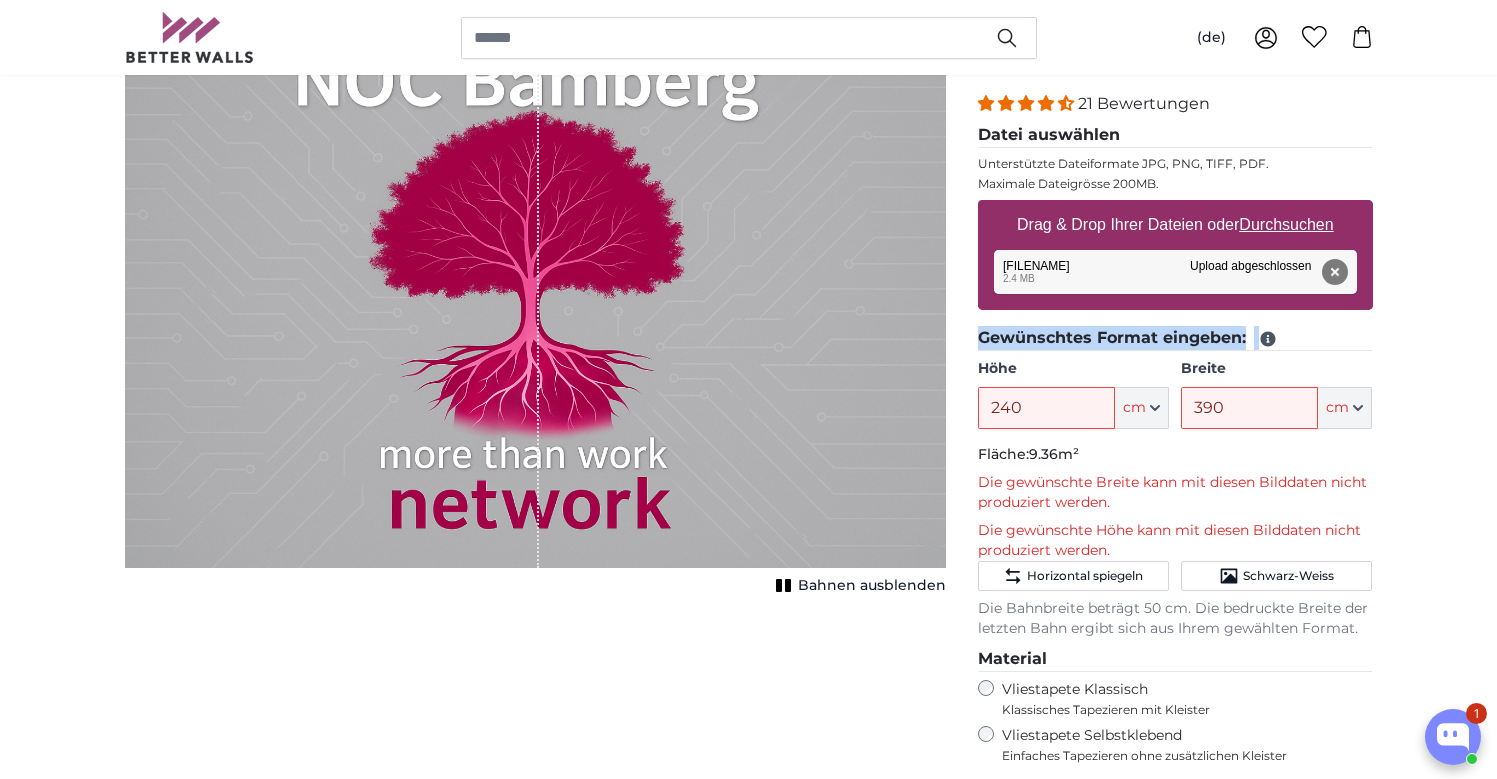 click 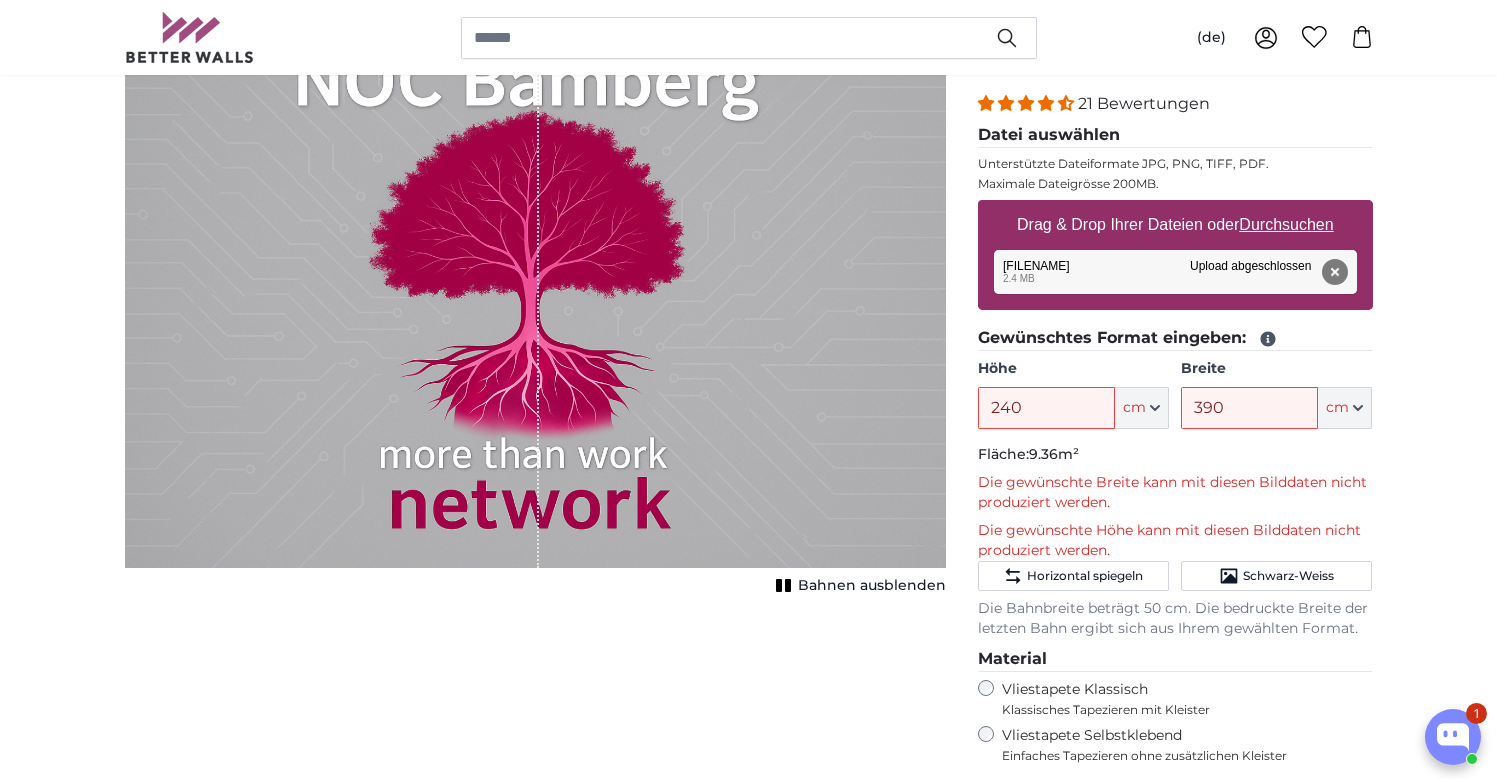 click on "Eigenes Bild als Fototapete
Eigenes Foto als Tapete
Eigenes Foto als Tapete
Abbrechen
Bild zuschneiden" at bounding box center (748, 2495) 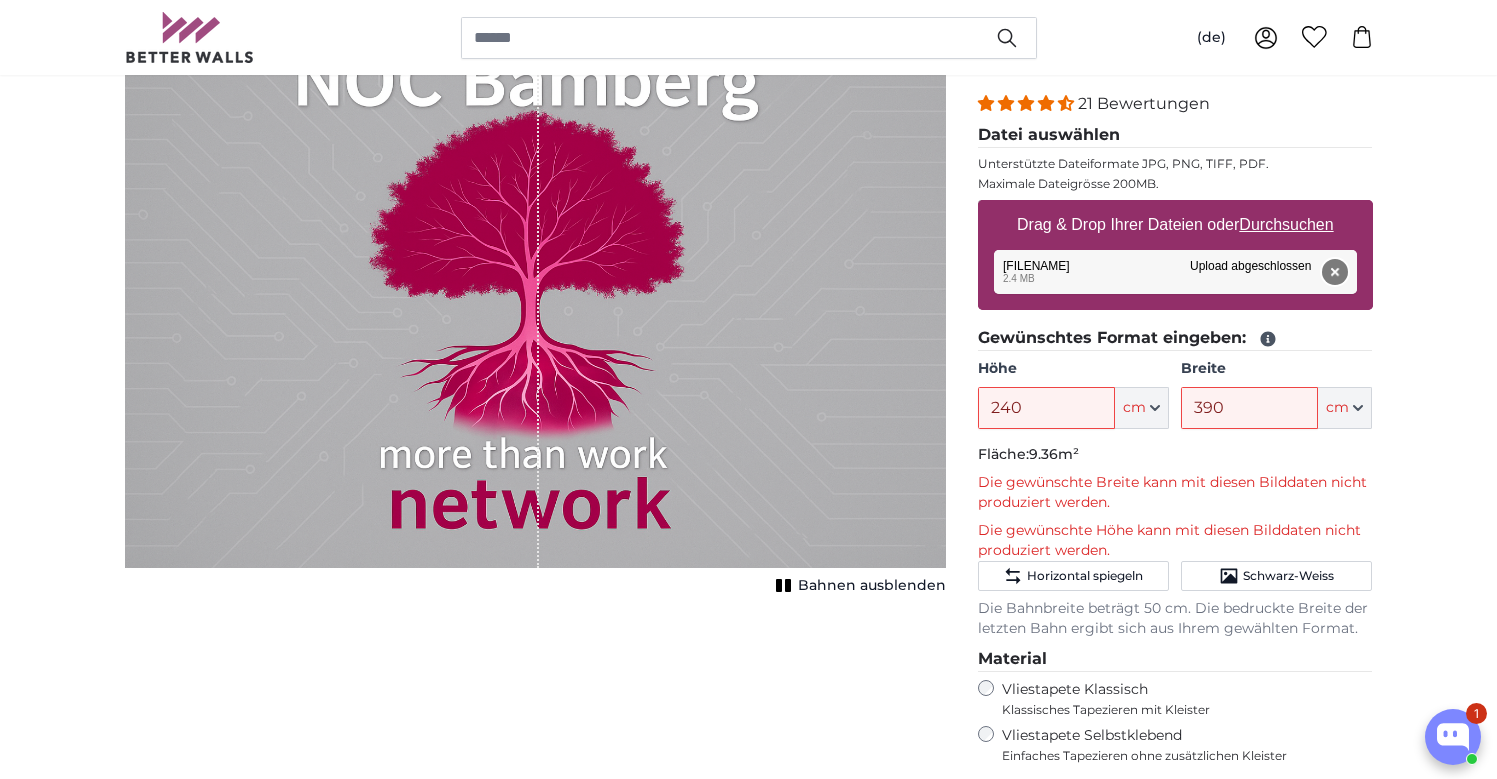 click on "Entfernen" at bounding box center [1334, 272] 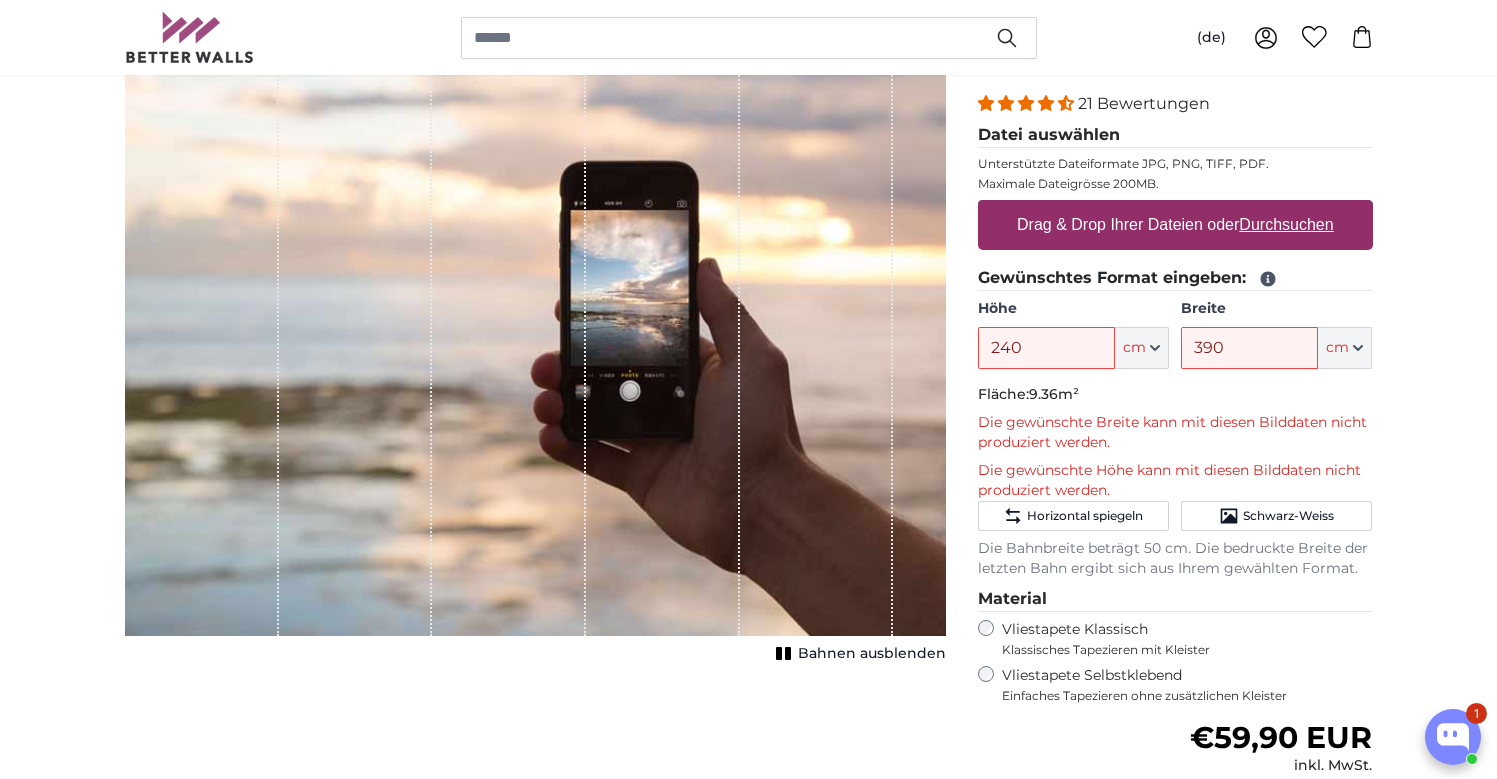 scroll, scrollTop: 0, scrollLeft: 0, axis: both 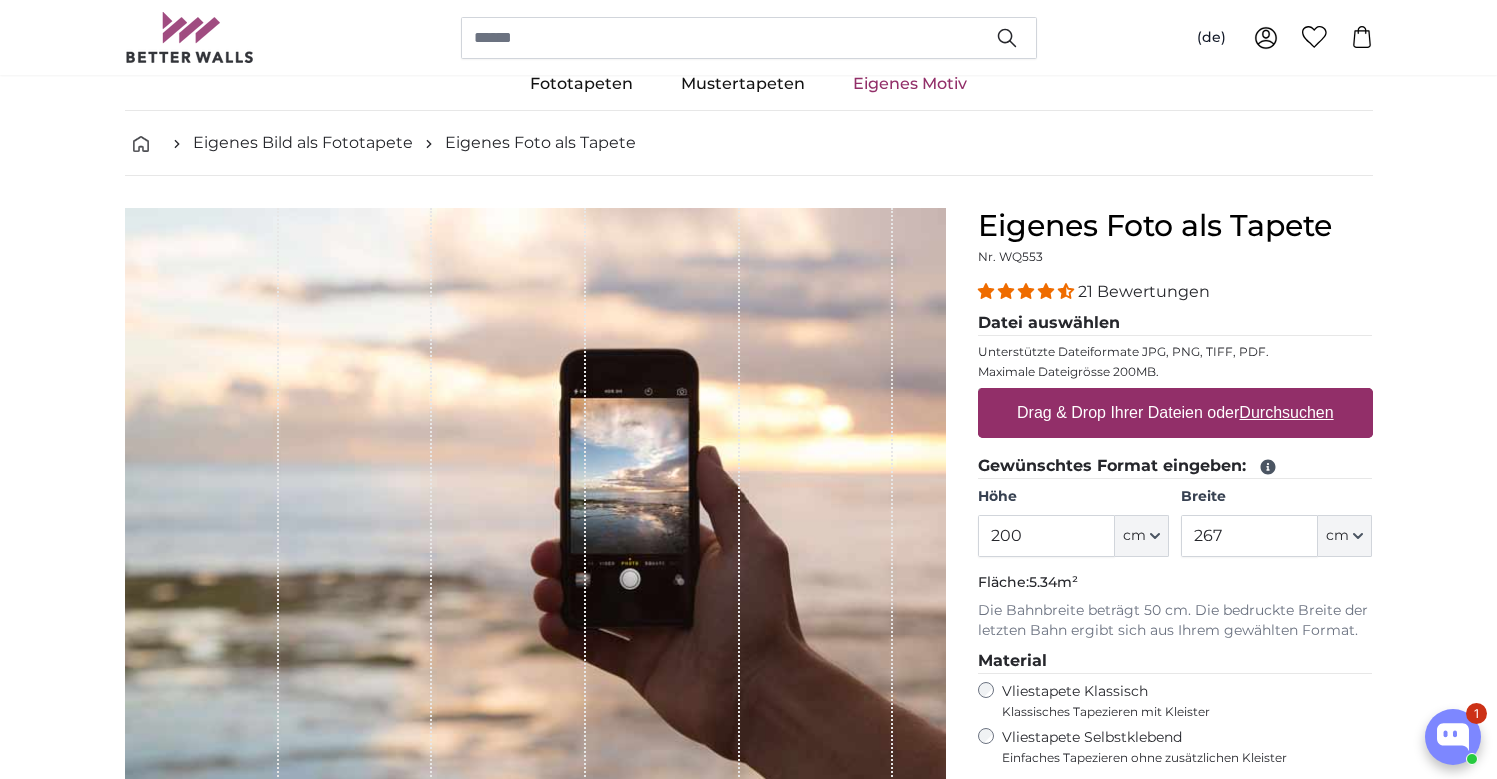 drag, startPoint x: 1028, startPoint y: 544, endPoint x: 1003, endPoint y: 523, distance: 32.649654 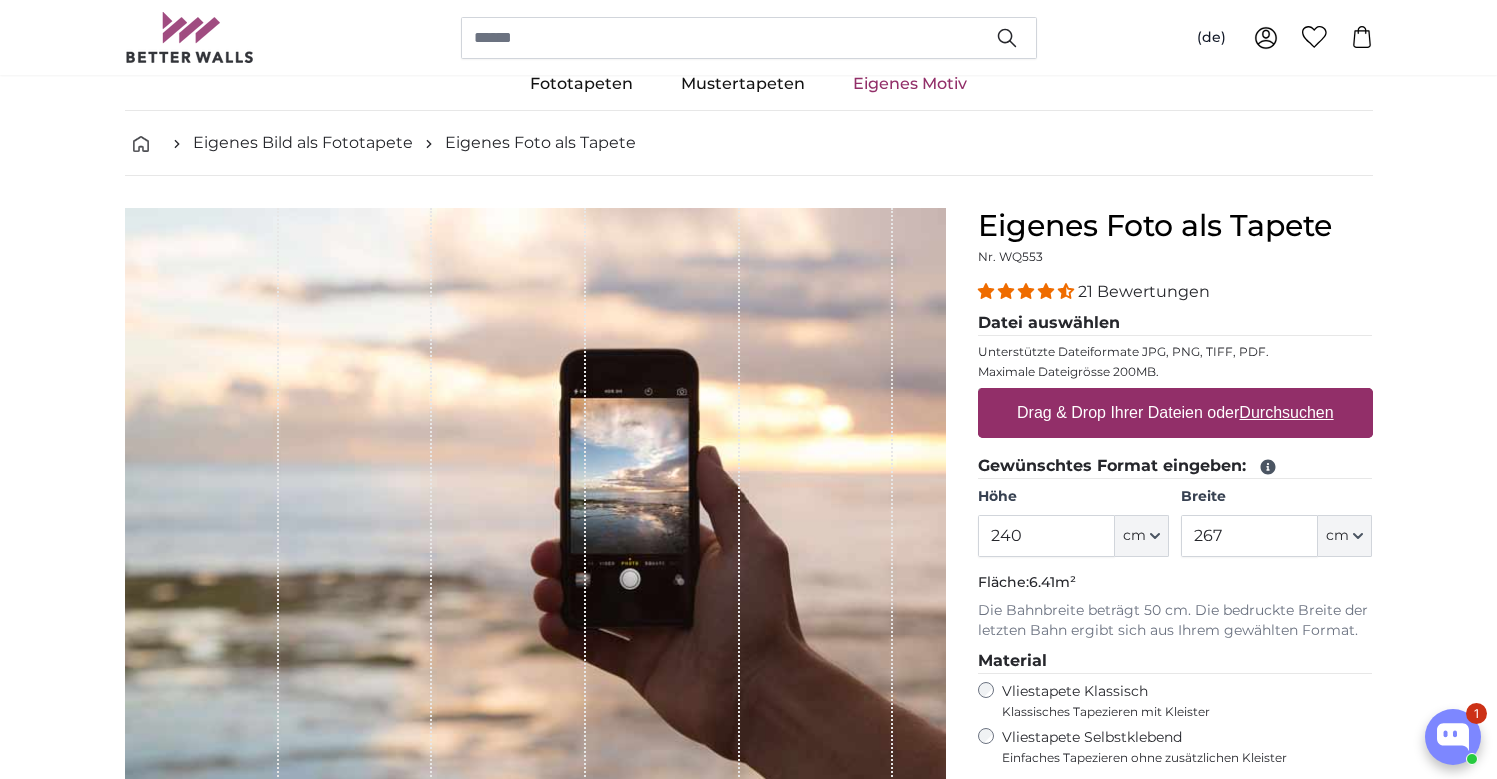 type on "240" 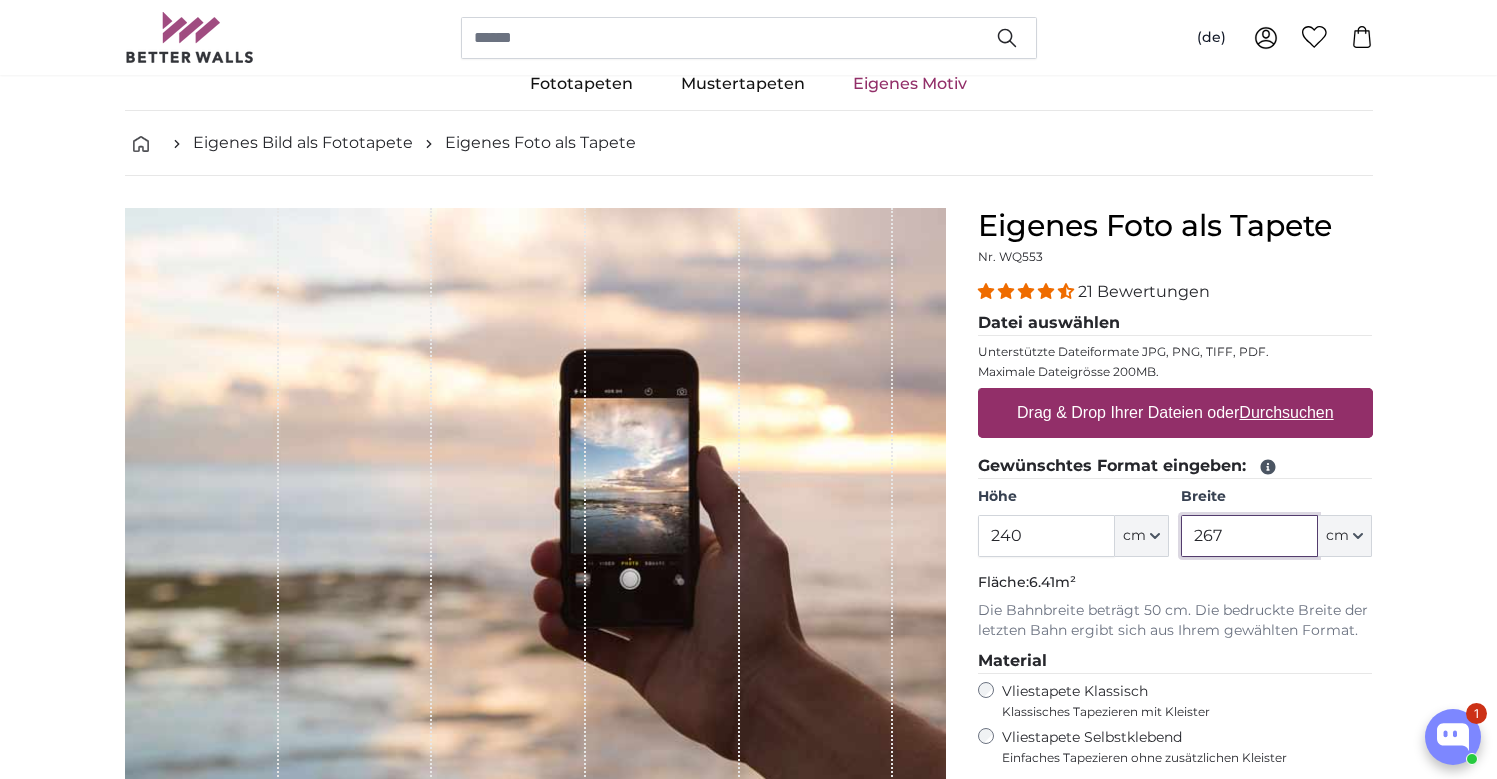 drag, startPoint x: 1251, startPoint y: 539, endPoint x: 1158, endPoint y: 546, distance: 93.26307 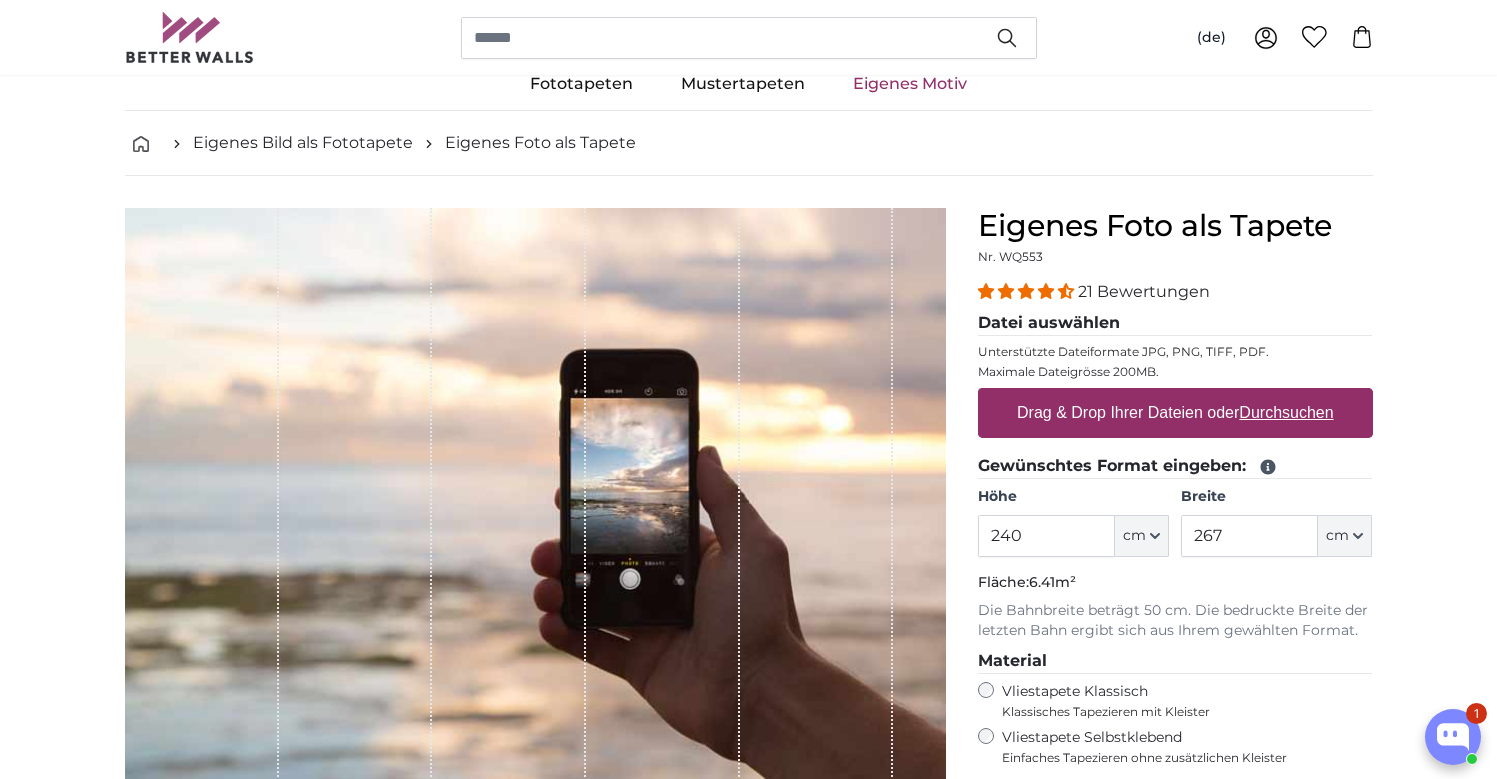 click on "cm" 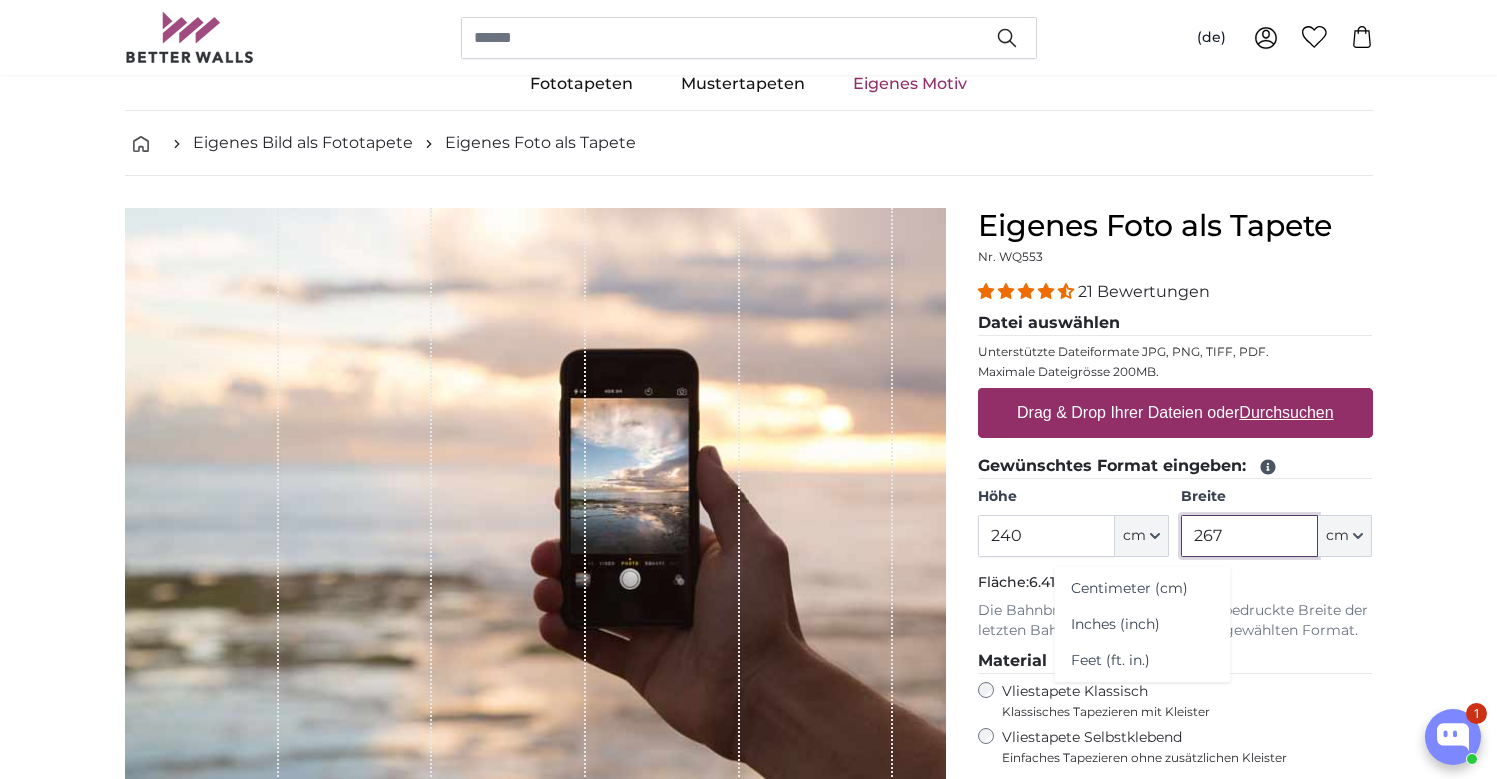 click on "267" at bounding box center [1249, 536] 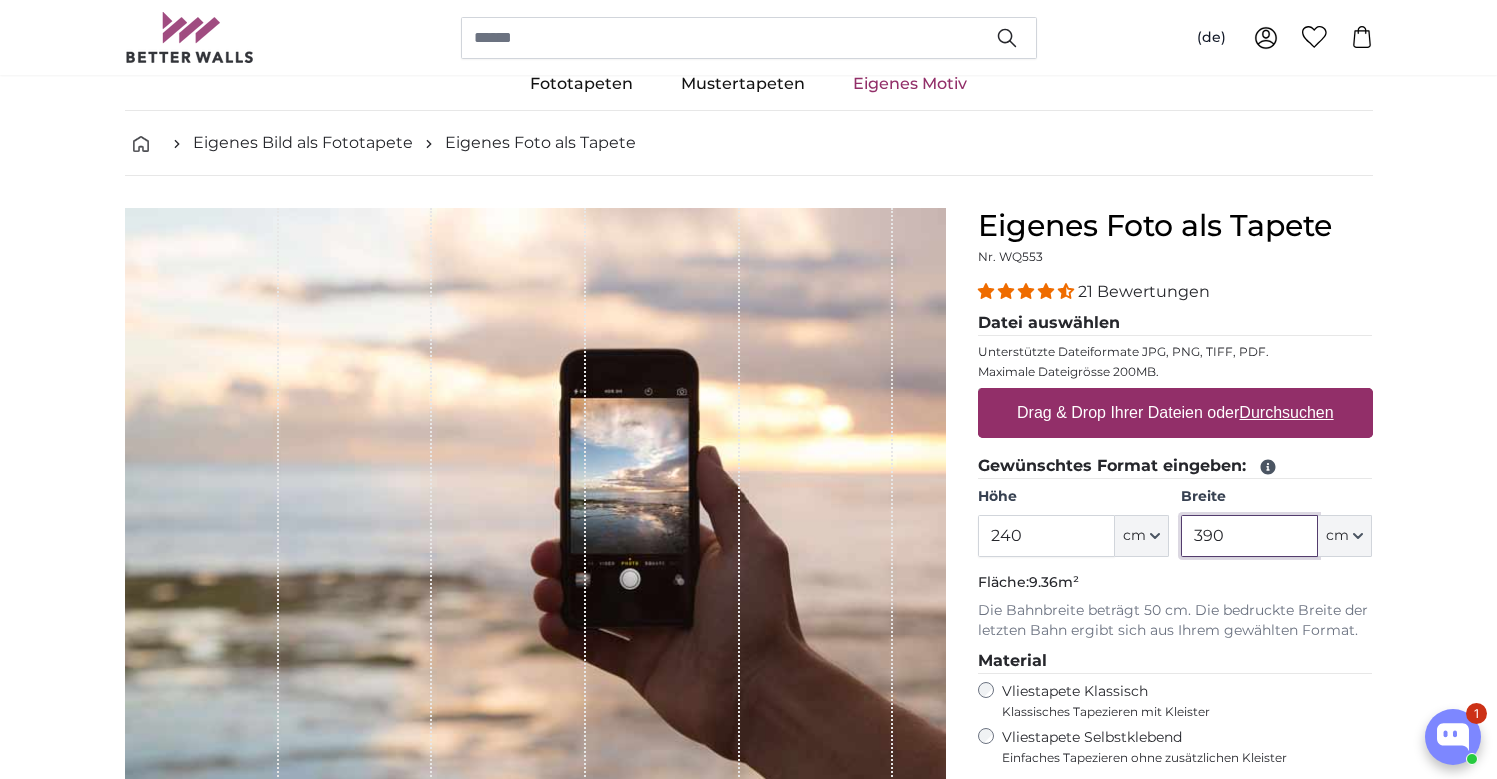 type on "390" 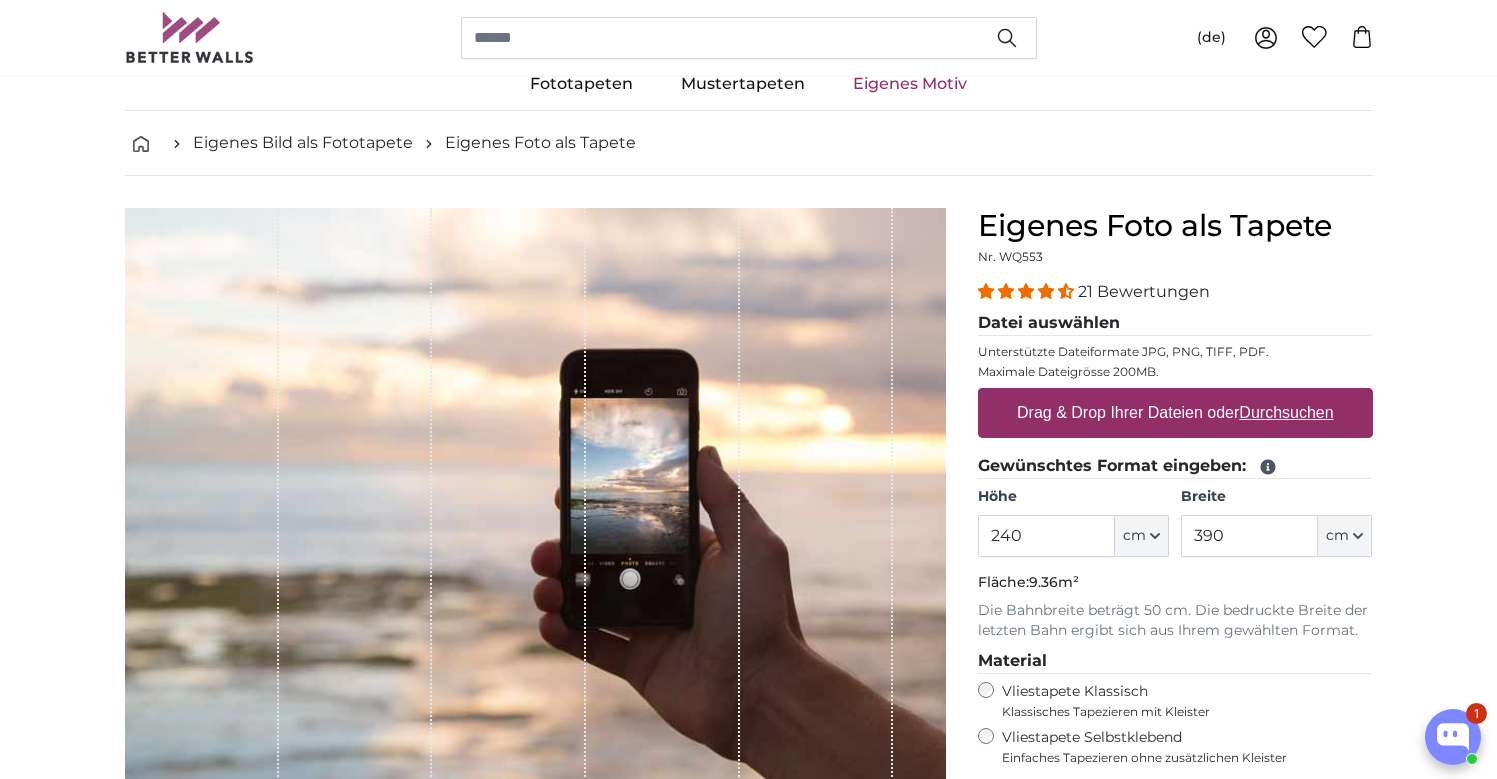 click on "Eigenes Bild als Fototapete
Eigenes Foto als Tapete
Eigenes Foto als Tapete
Abbrechen
Bild zuschneiden" at bounding box center (748, 2602) 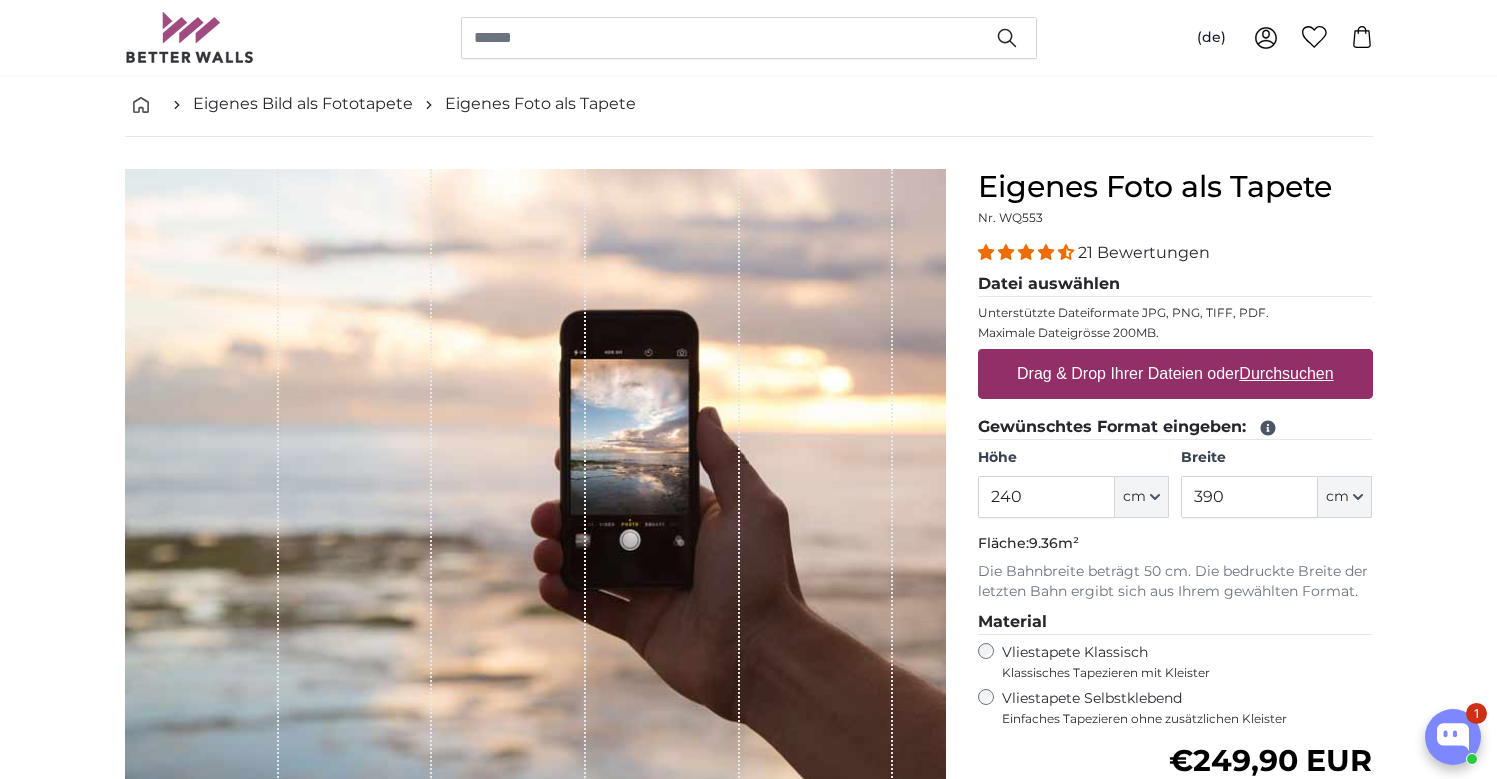 scroll, scrollTop: 104, scrollLeft: 0, axis: vertical 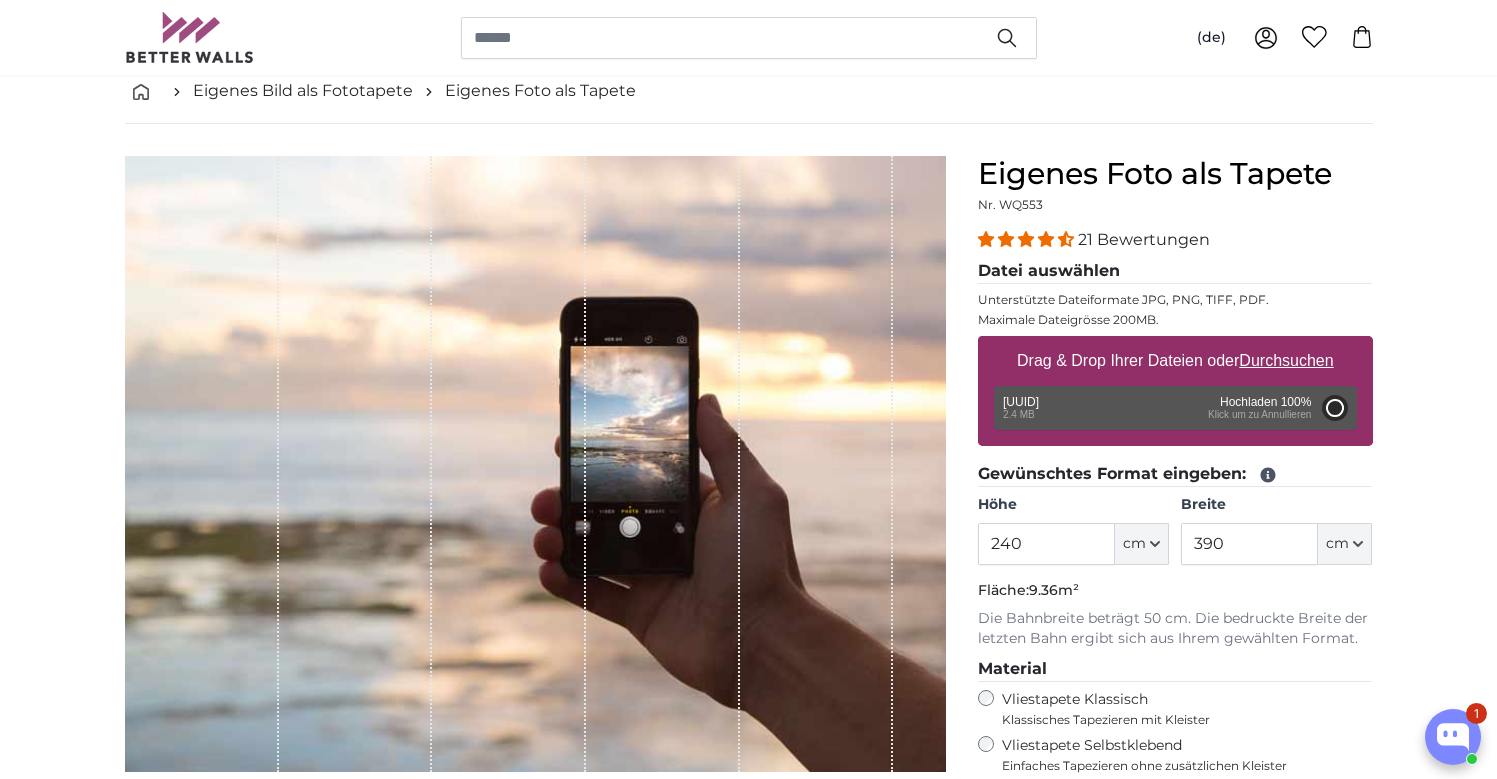 type on "66" 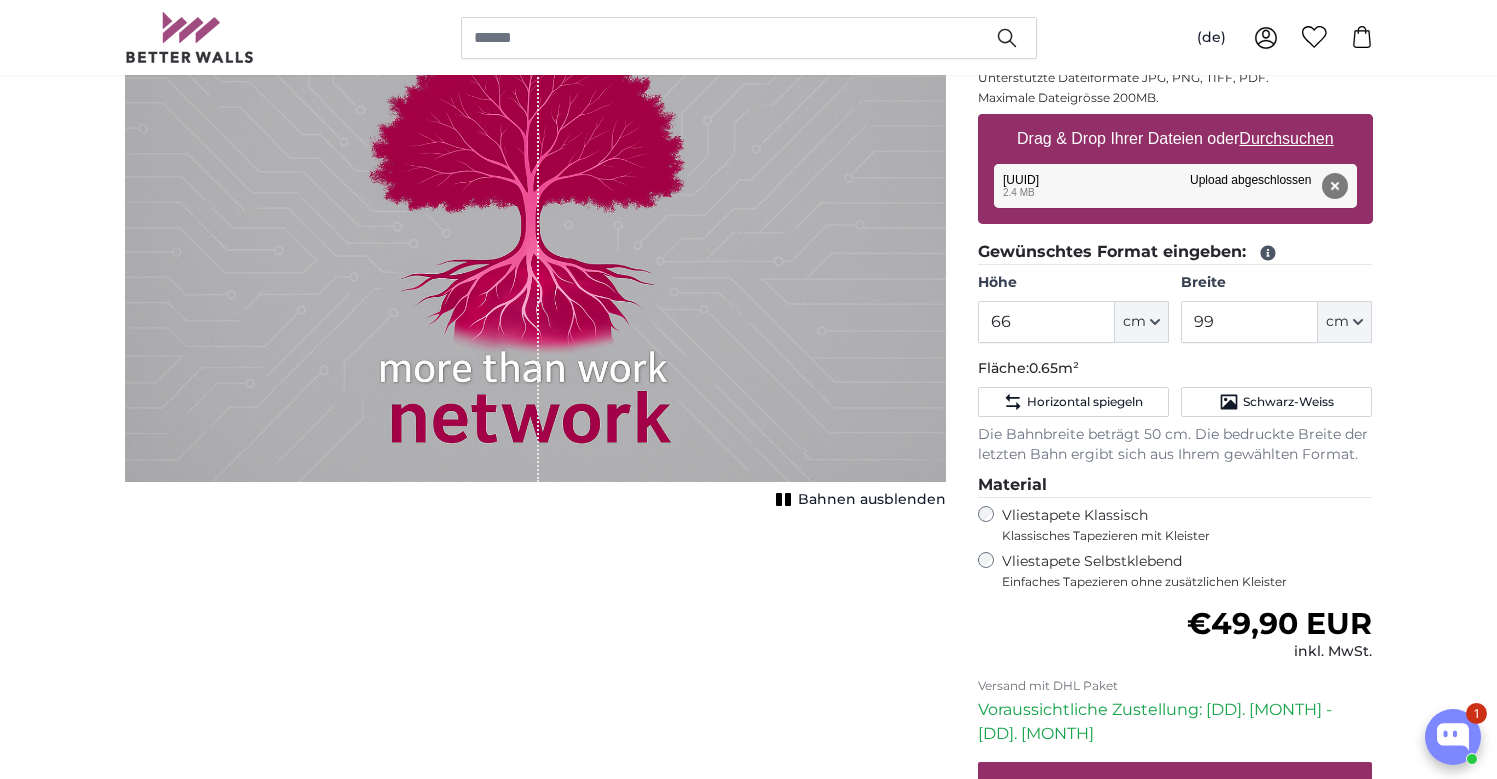 scroll, scrollTop: 0, scrollLeft: 0, axis: both 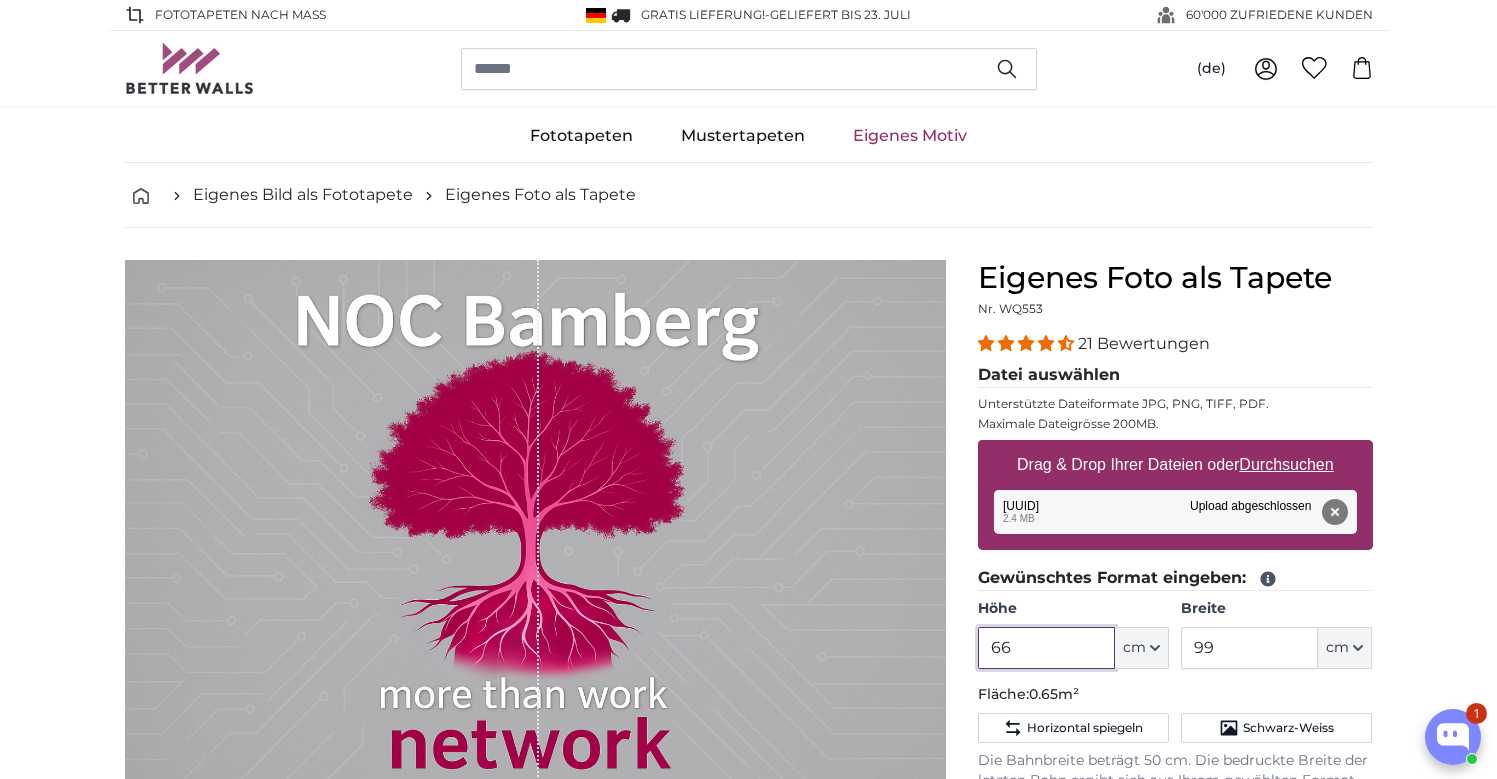 drag, startPoint x: 1045, startPoint y: 654, endPoint x: 961, endPoint y: 648, distance: 84.21401 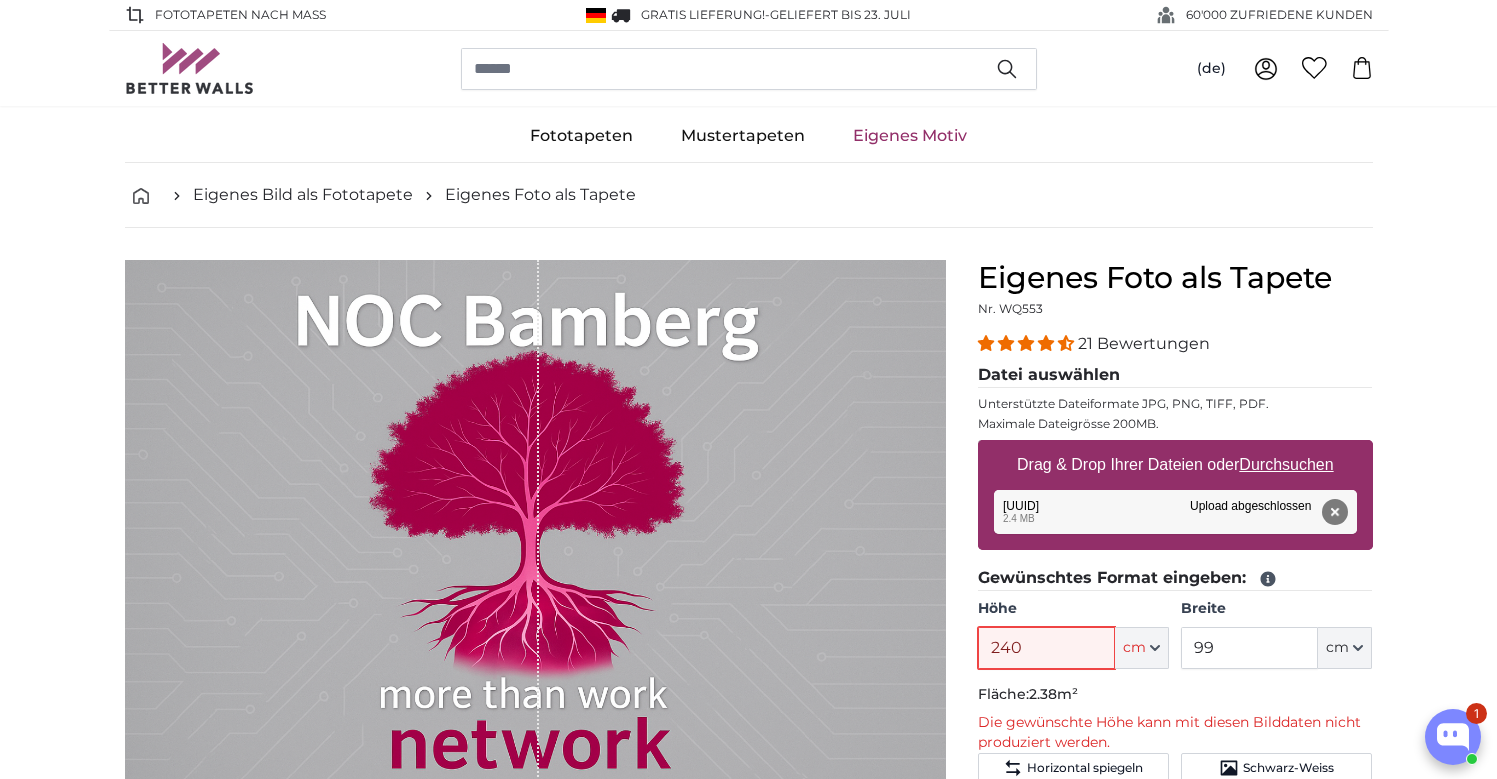 type on "240" 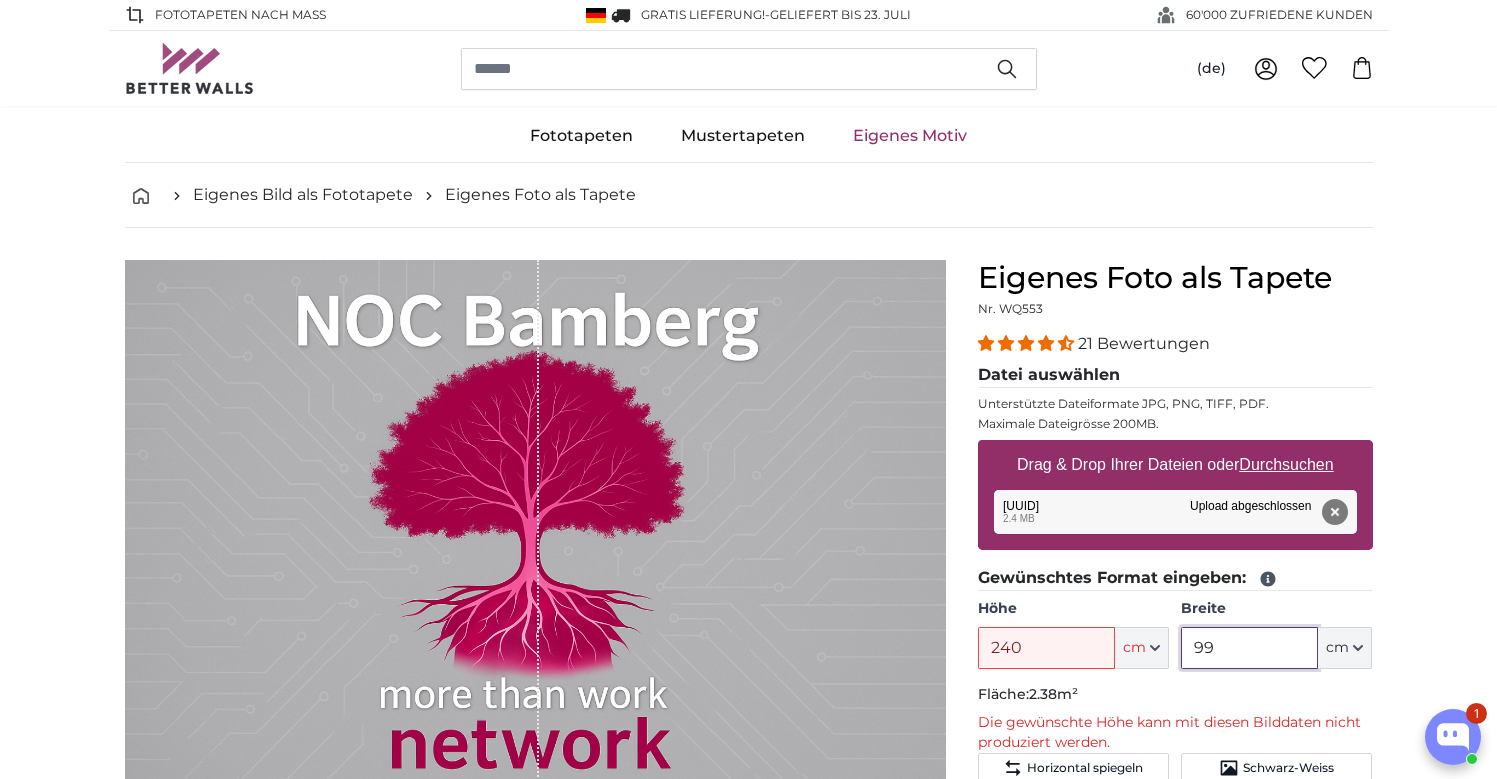 drag, startPoint x: 1263, startPoint y: 647, endPoint x: 1102, endPoint y: 621, distance: 163.08586 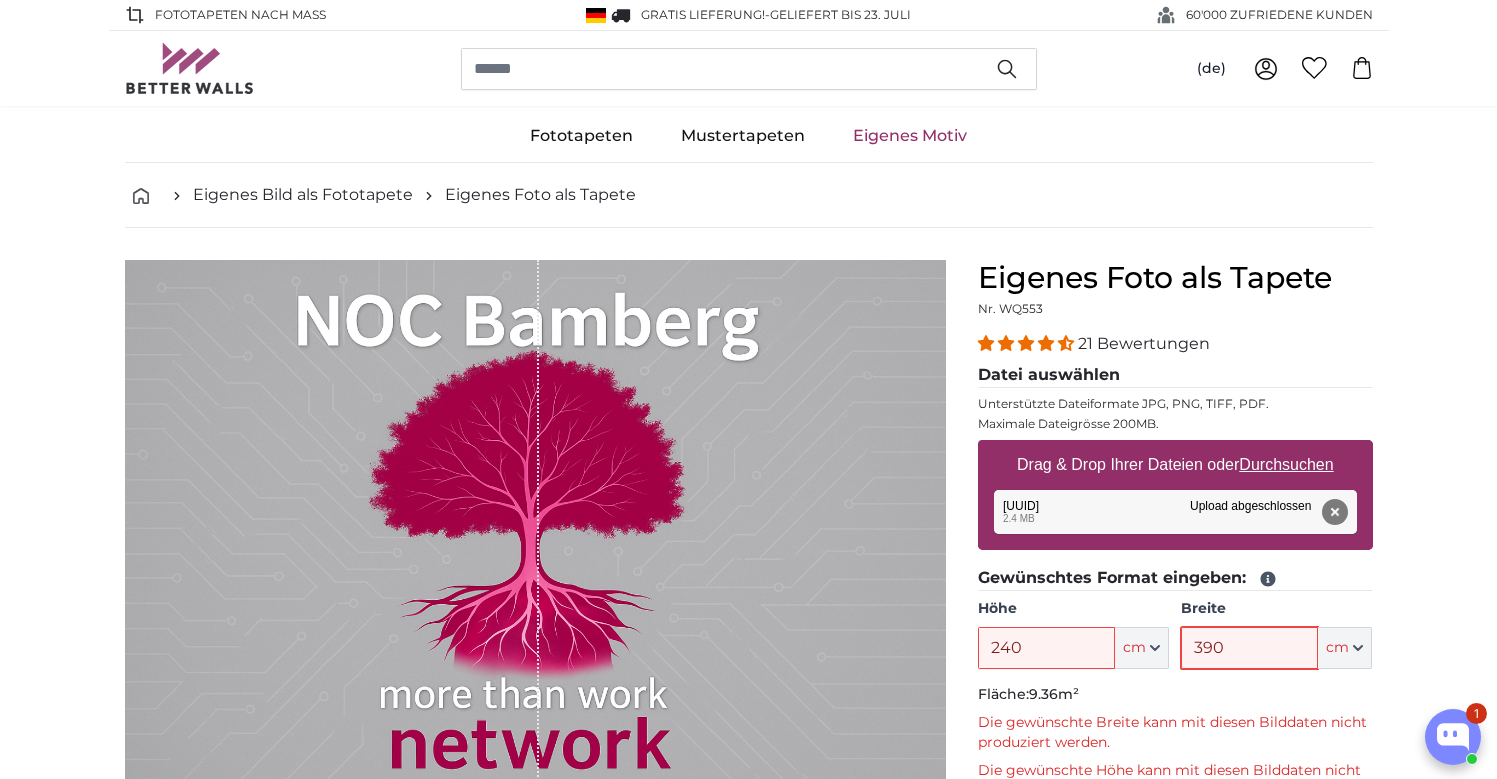 type on "390" 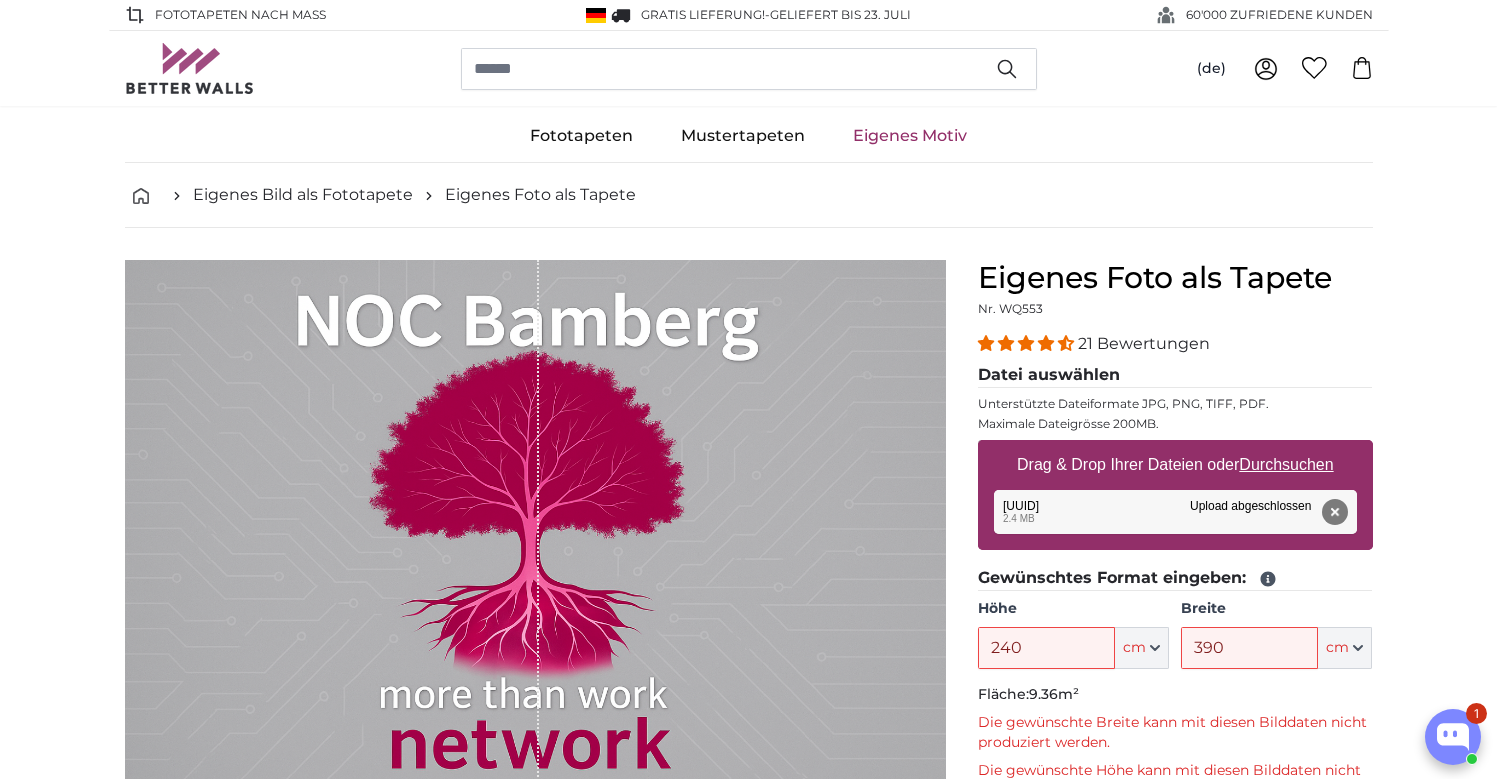 click on "Eigenes Bild als Fototapete
Eigenes Foto als Tapete
Eigenes Foto als Tapete
Abbrechen
Bild zuschneiden" at bounding box center (748, 2747) 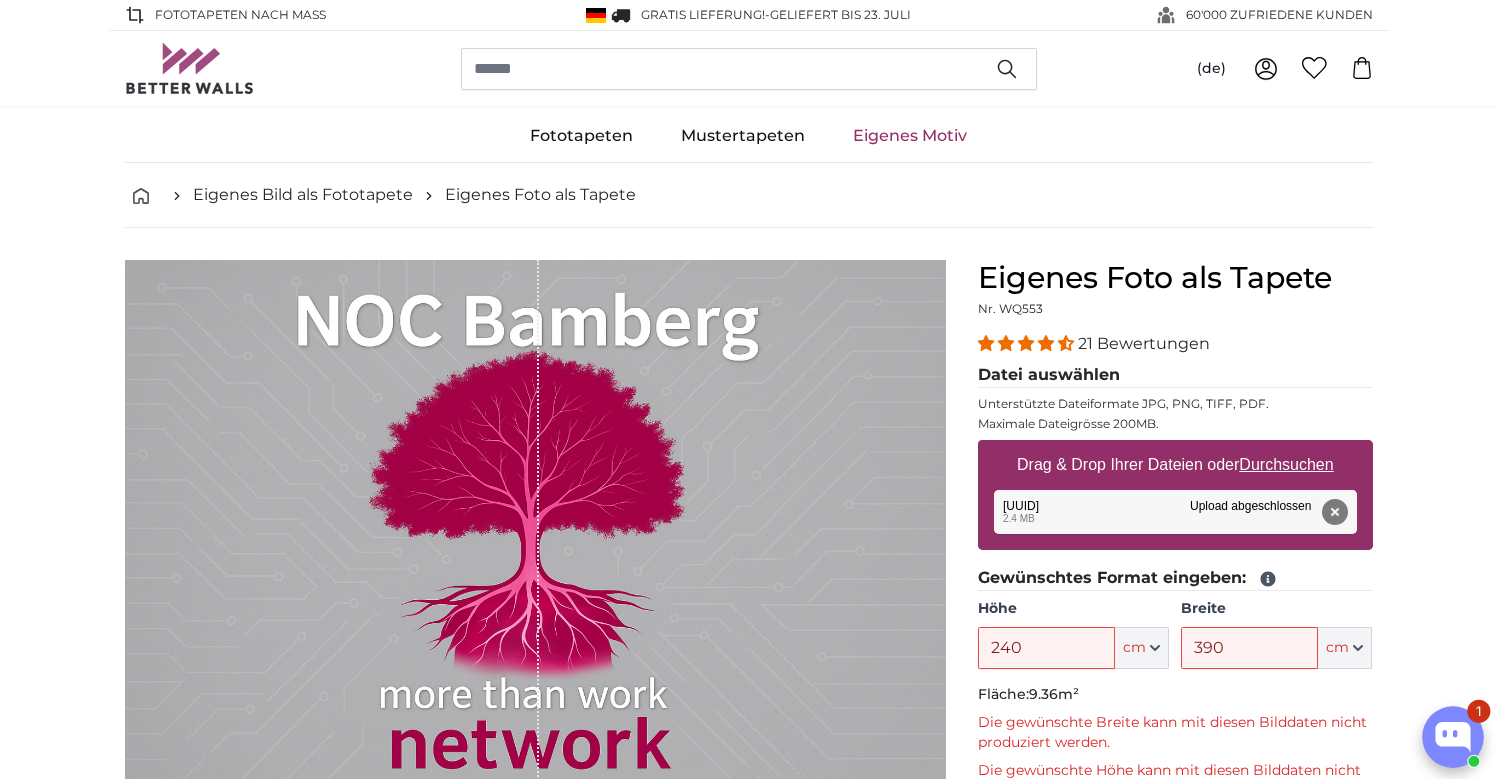 click 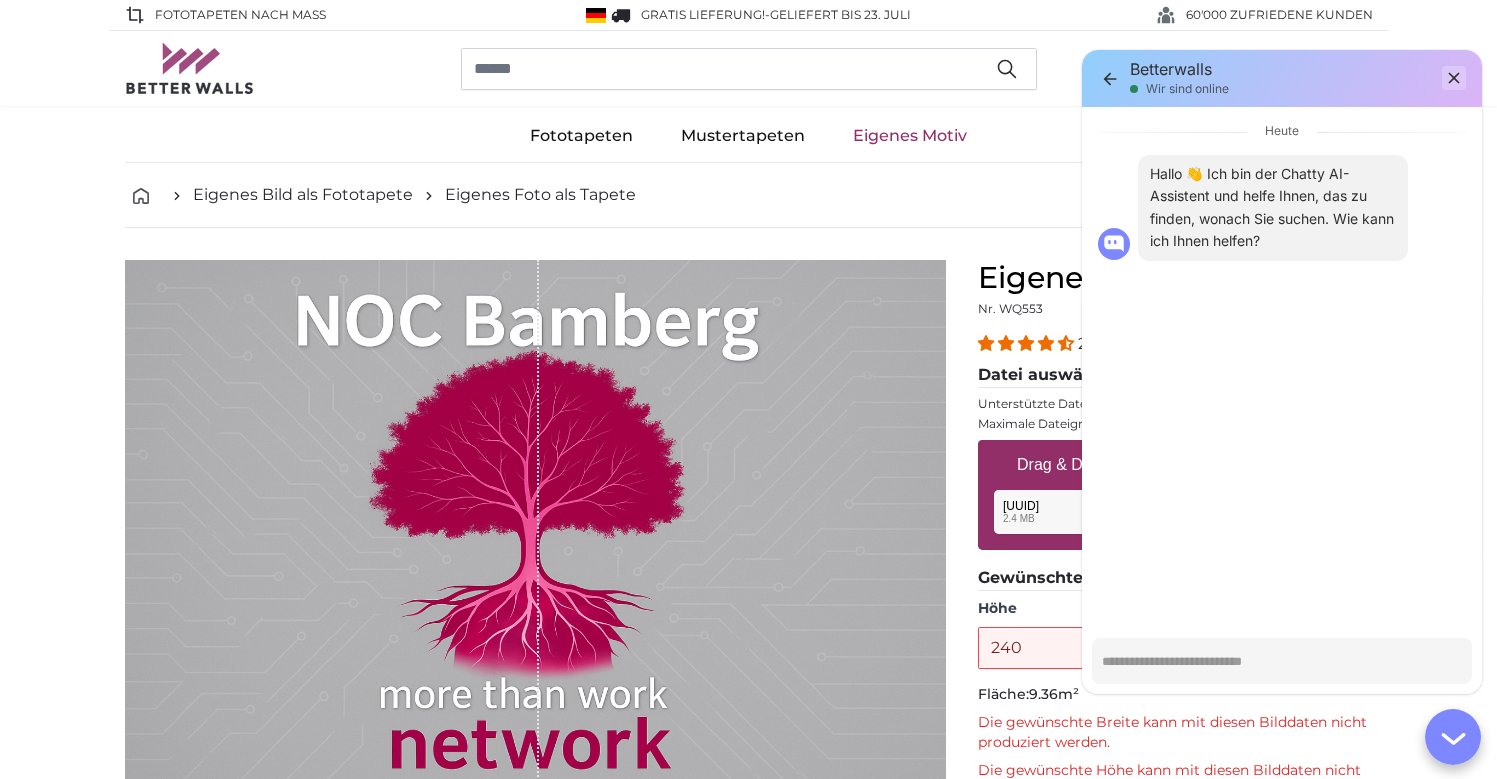 type on "*" 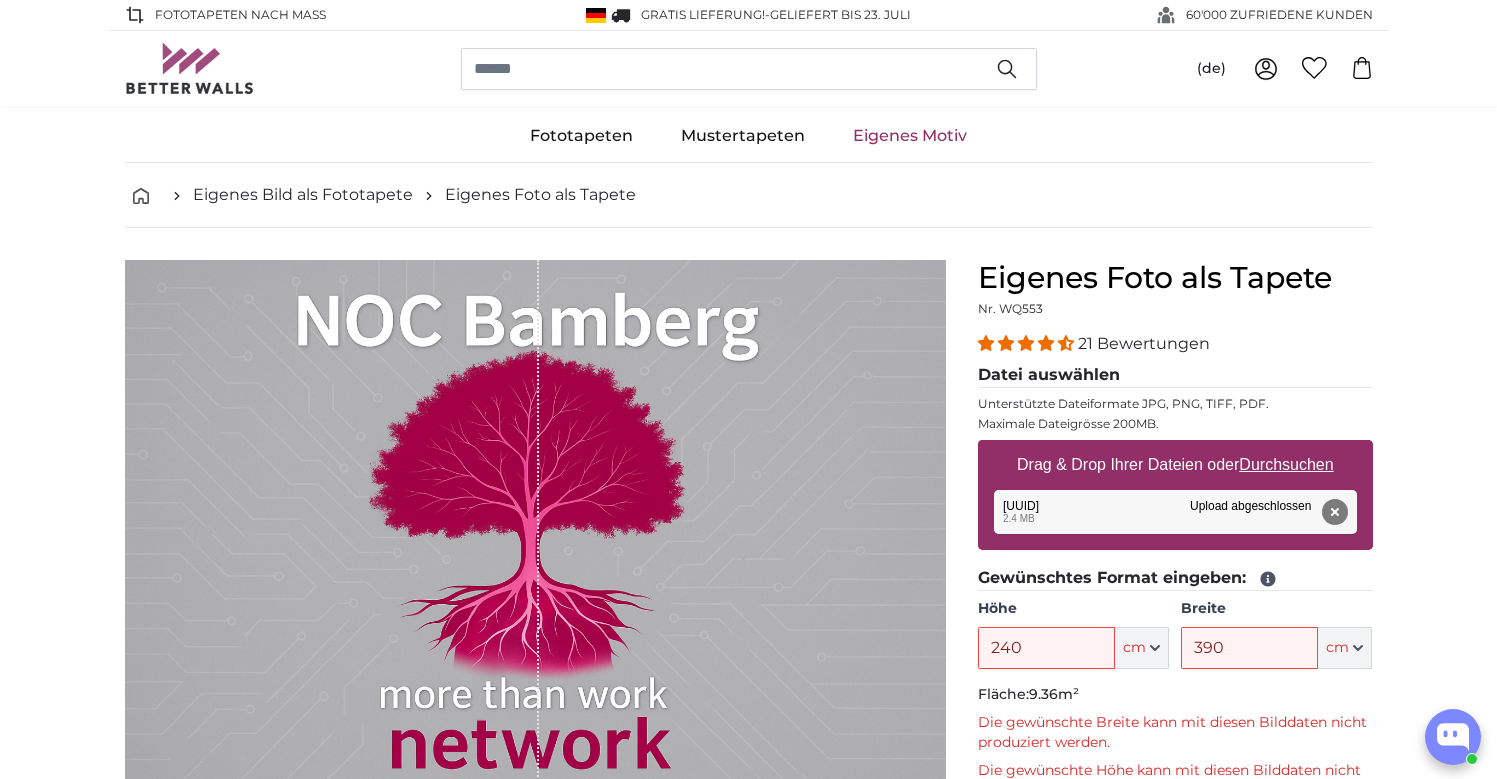 click on "Entfernen" at bounding box center [1334, 512] 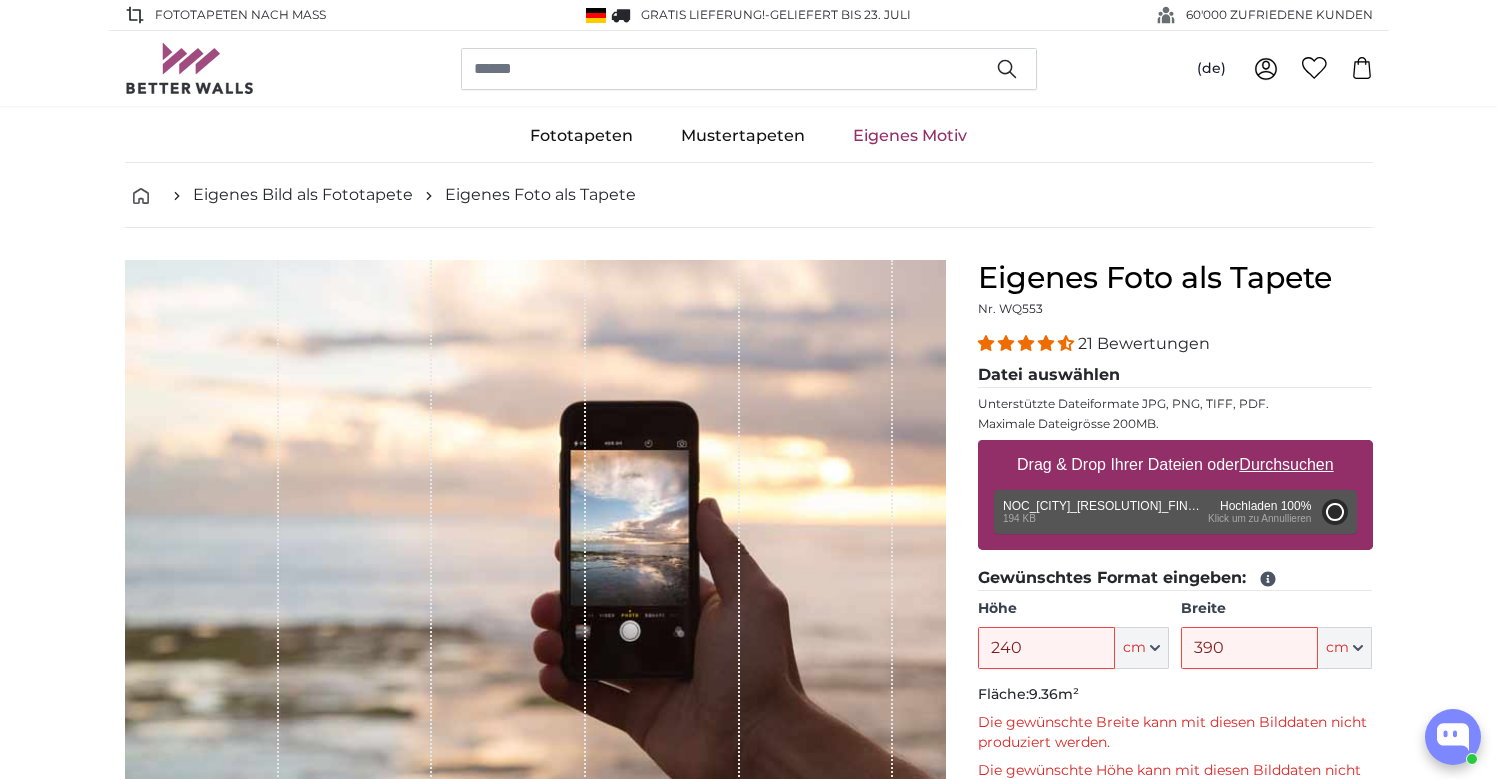 type on "163" 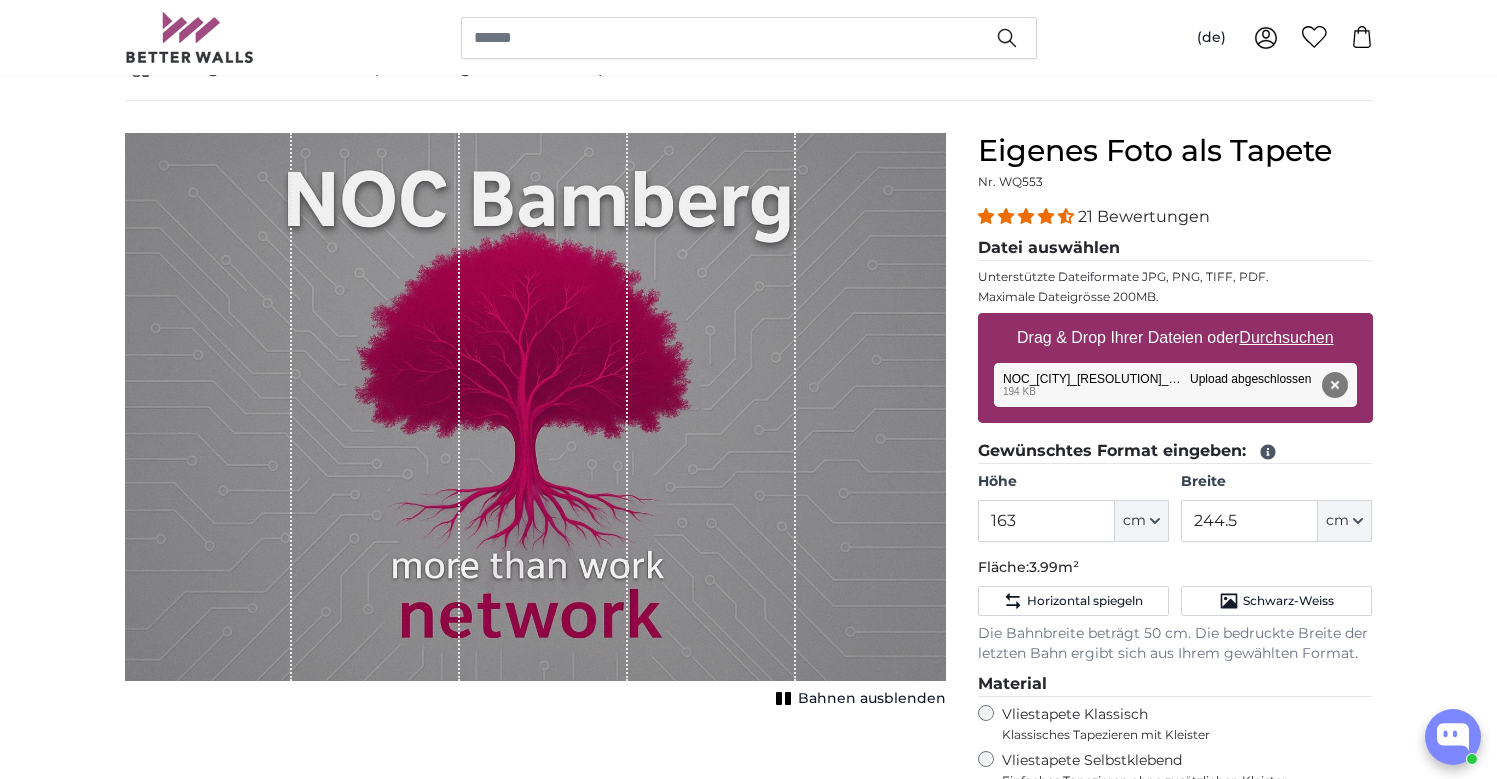 scroll, scrollTop: 139, scrollLeft: 0, axis: vertical 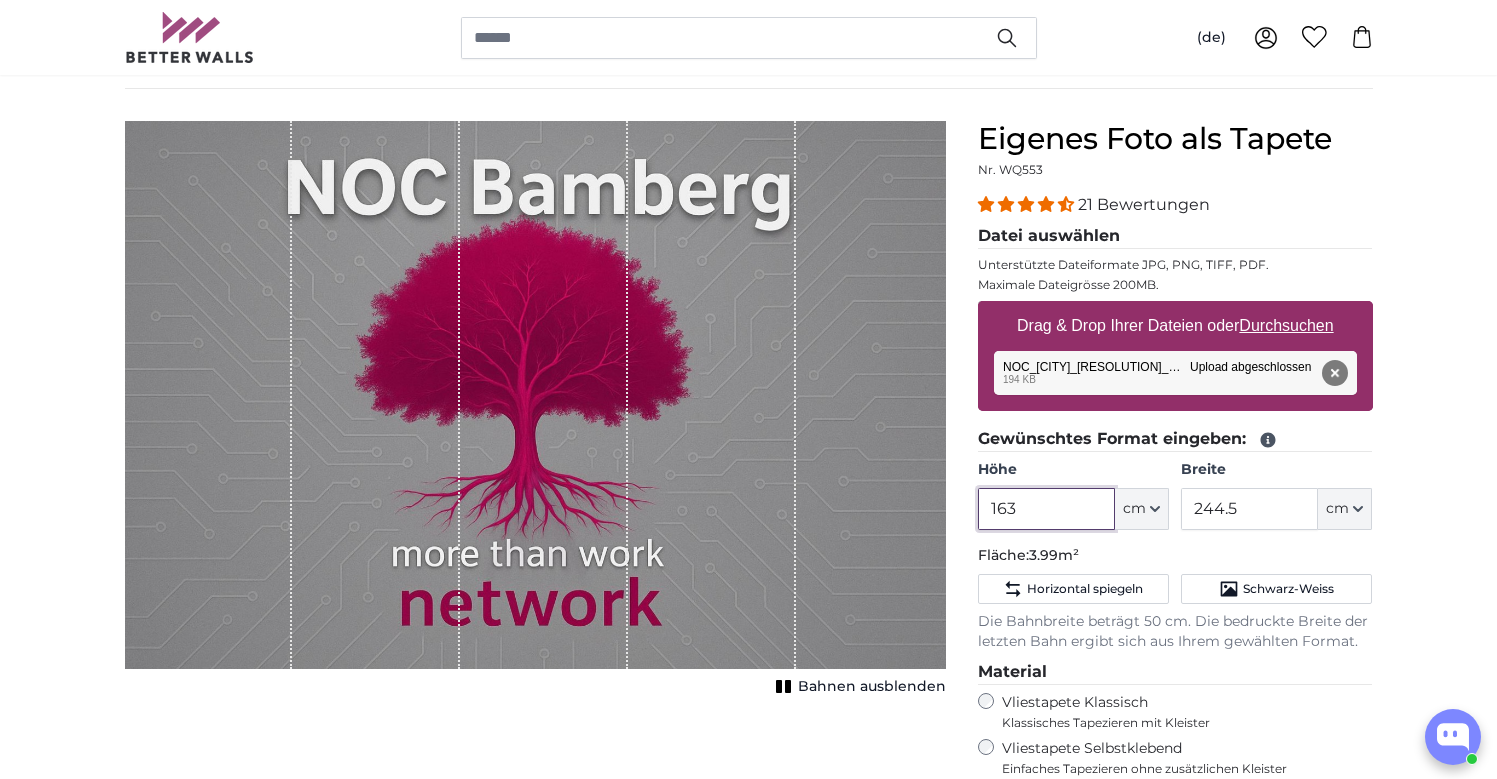 drag, startPoint x: 1051, startPoint y: 511, endPoint x: 960, endPoint y: 511, distance: 91 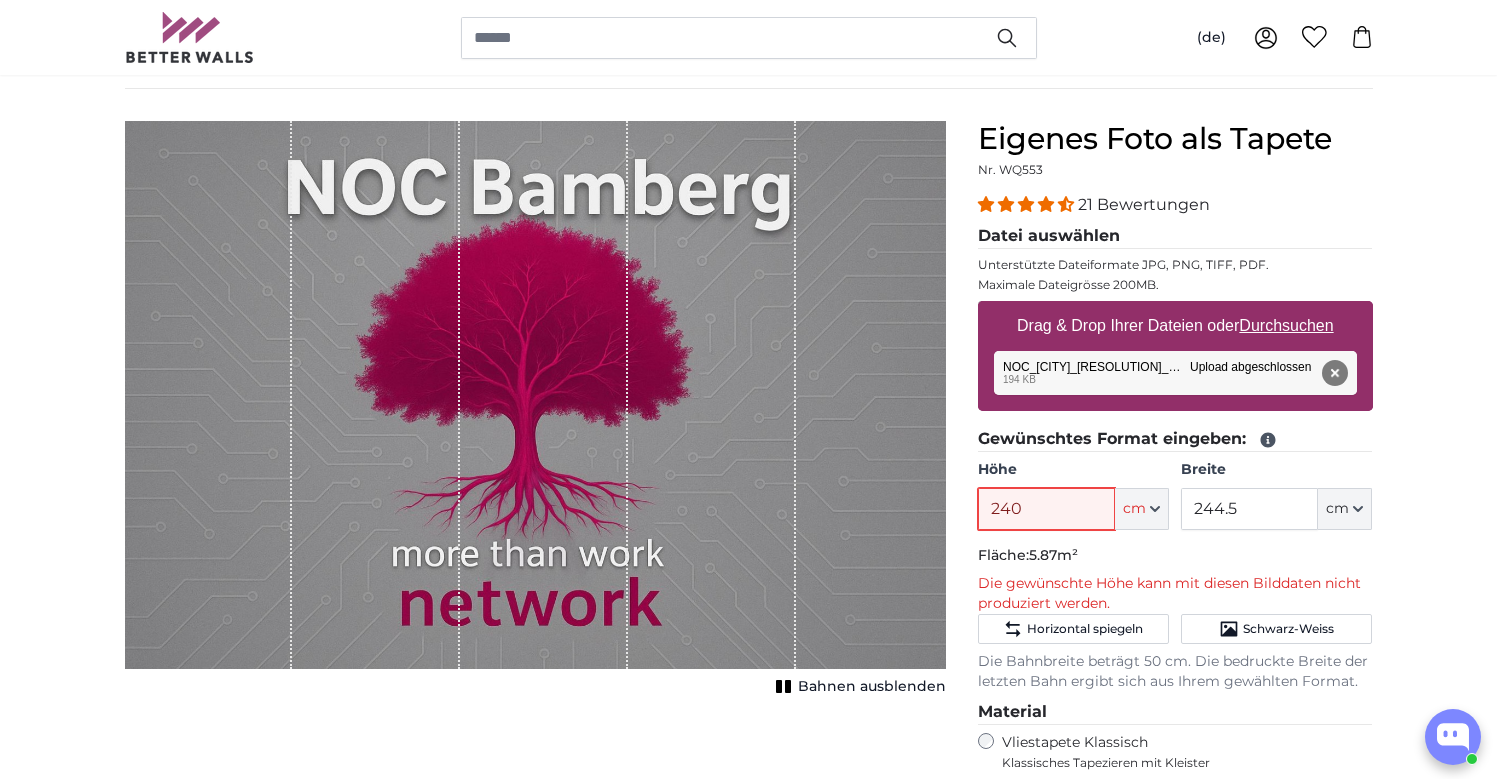 type on "240" 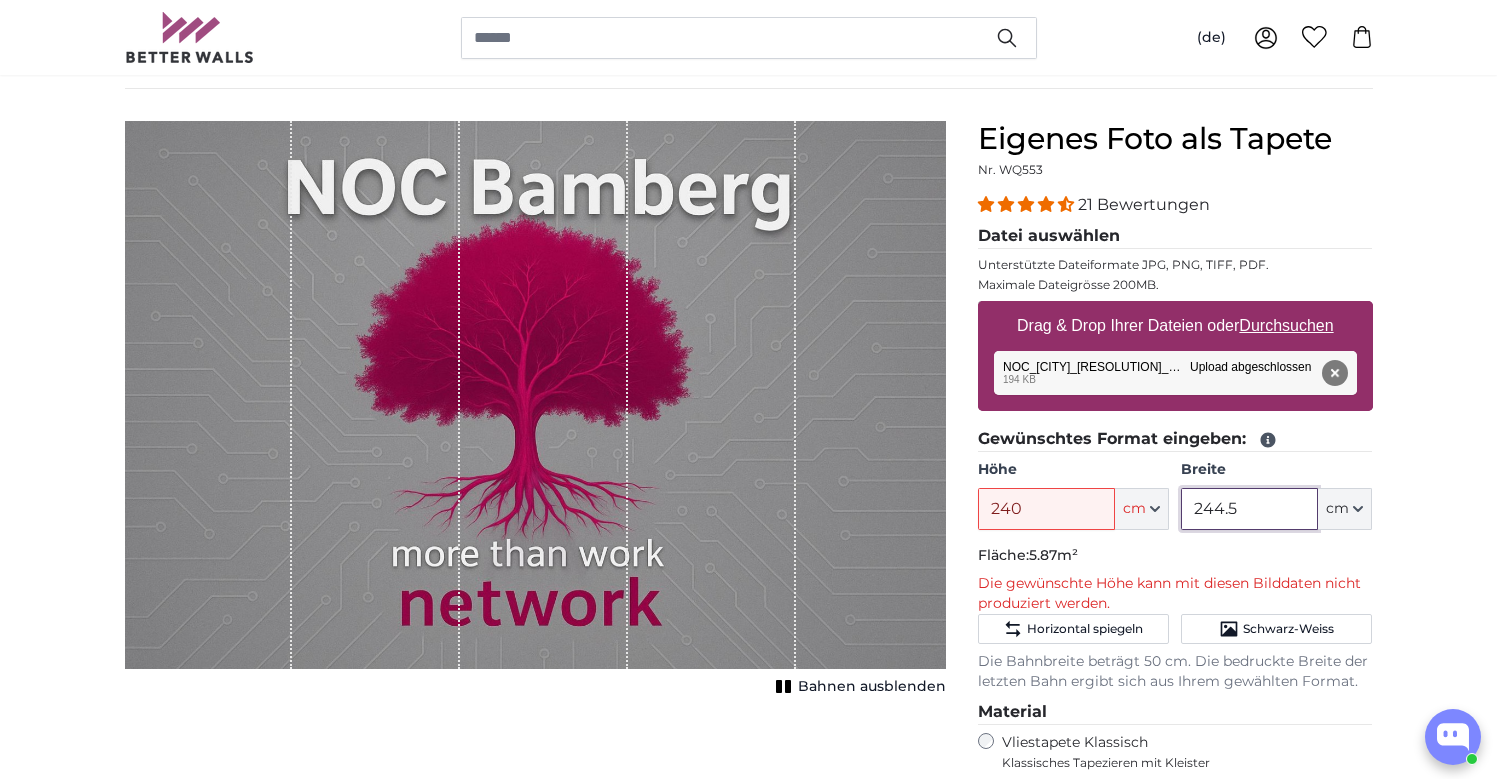 drag, startPoint x: 1272, startPoint y: 513, endPoint x: 1169, endPoint y: 514, distance: 103.00485 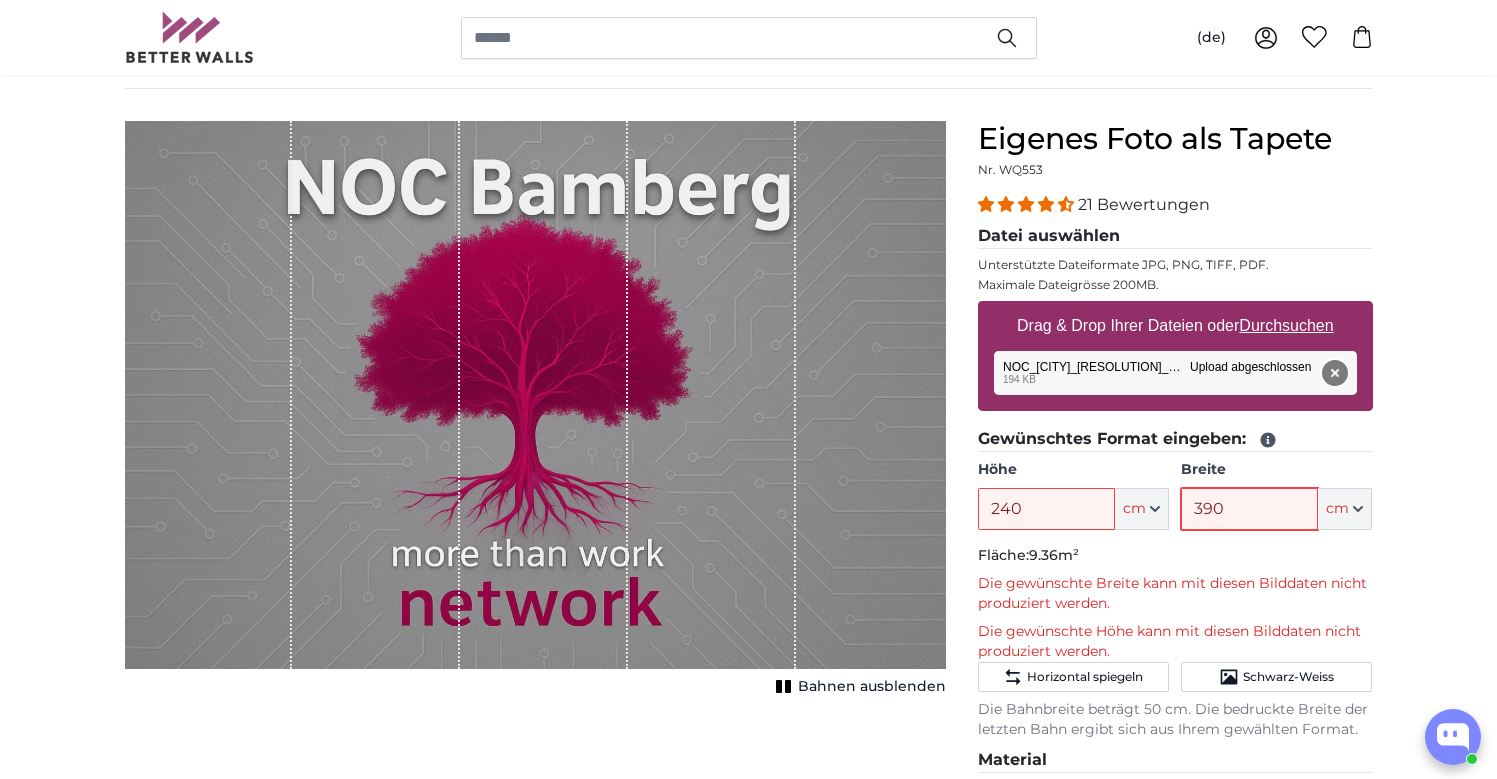 type on "390" 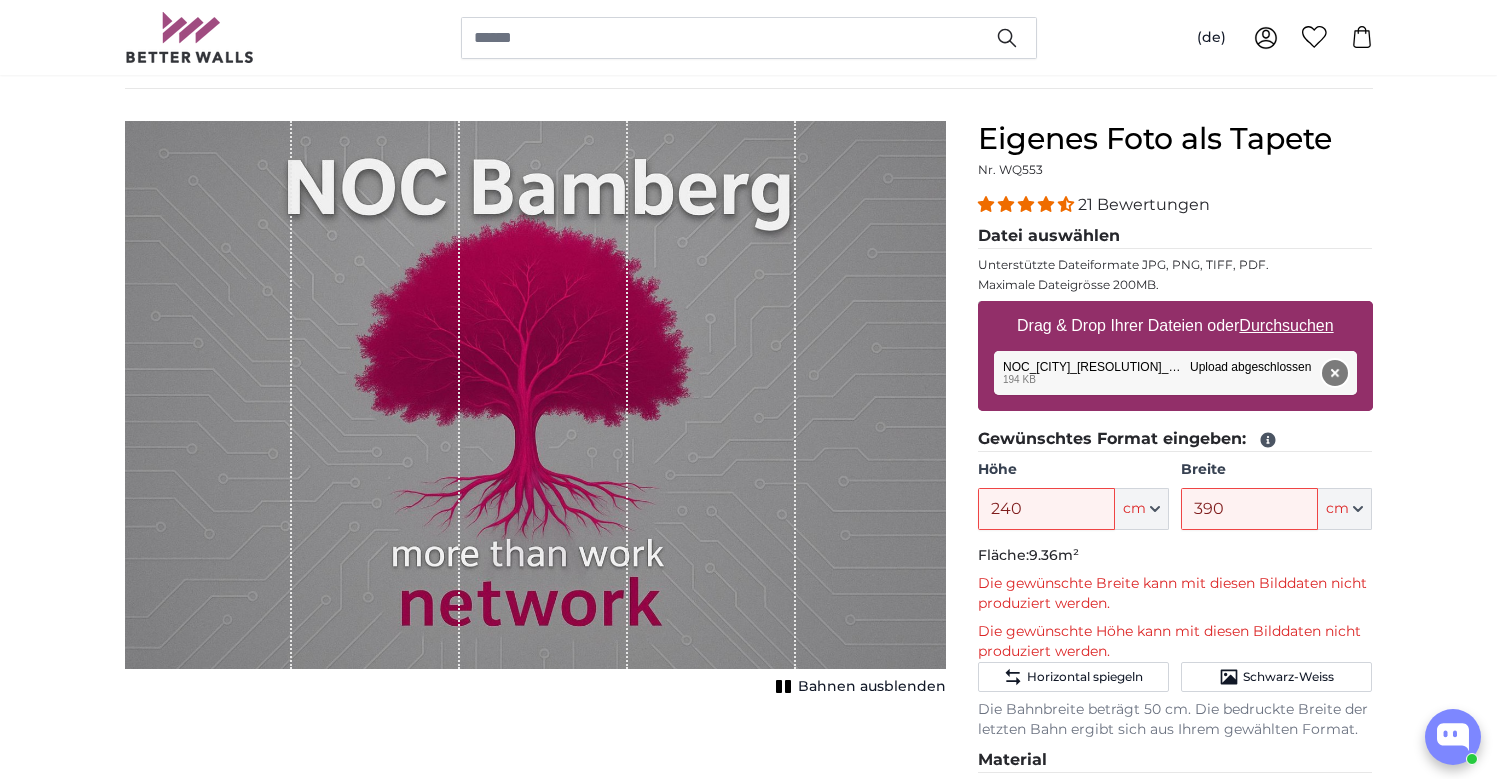 click on "Entfernen" at bounding box center [1334, 373] 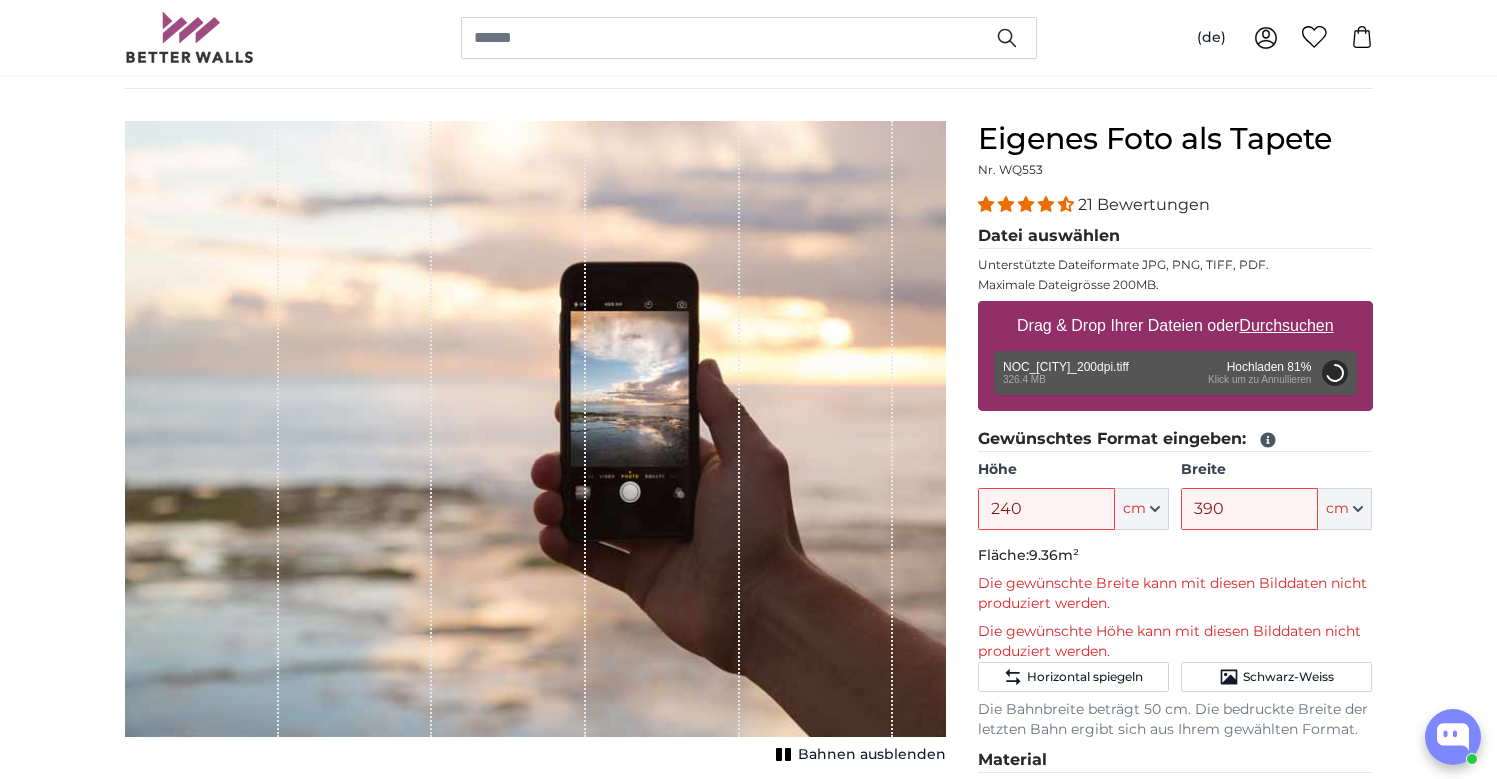type on "NaN" 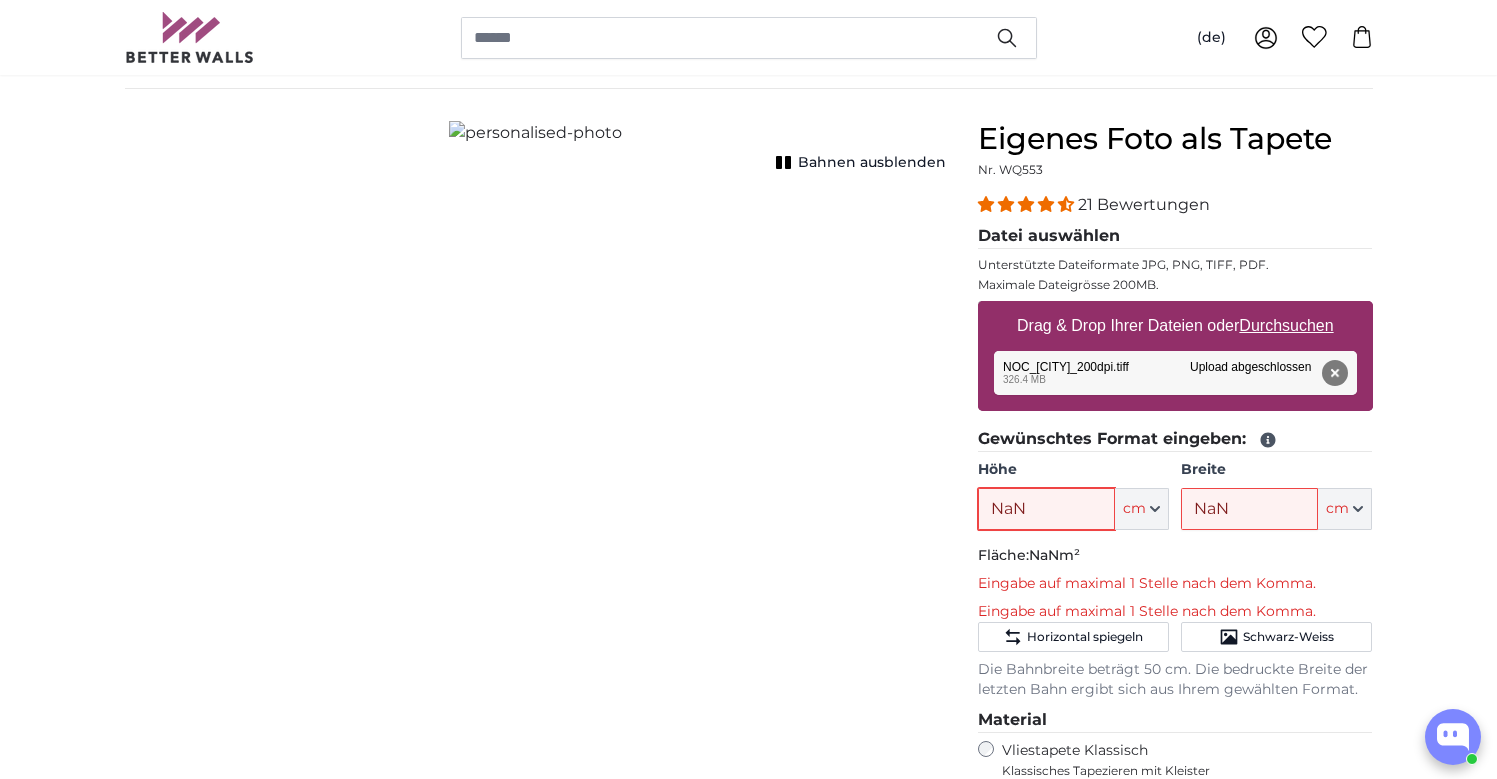 click on "NaN" at bounding box center (1046, 509) 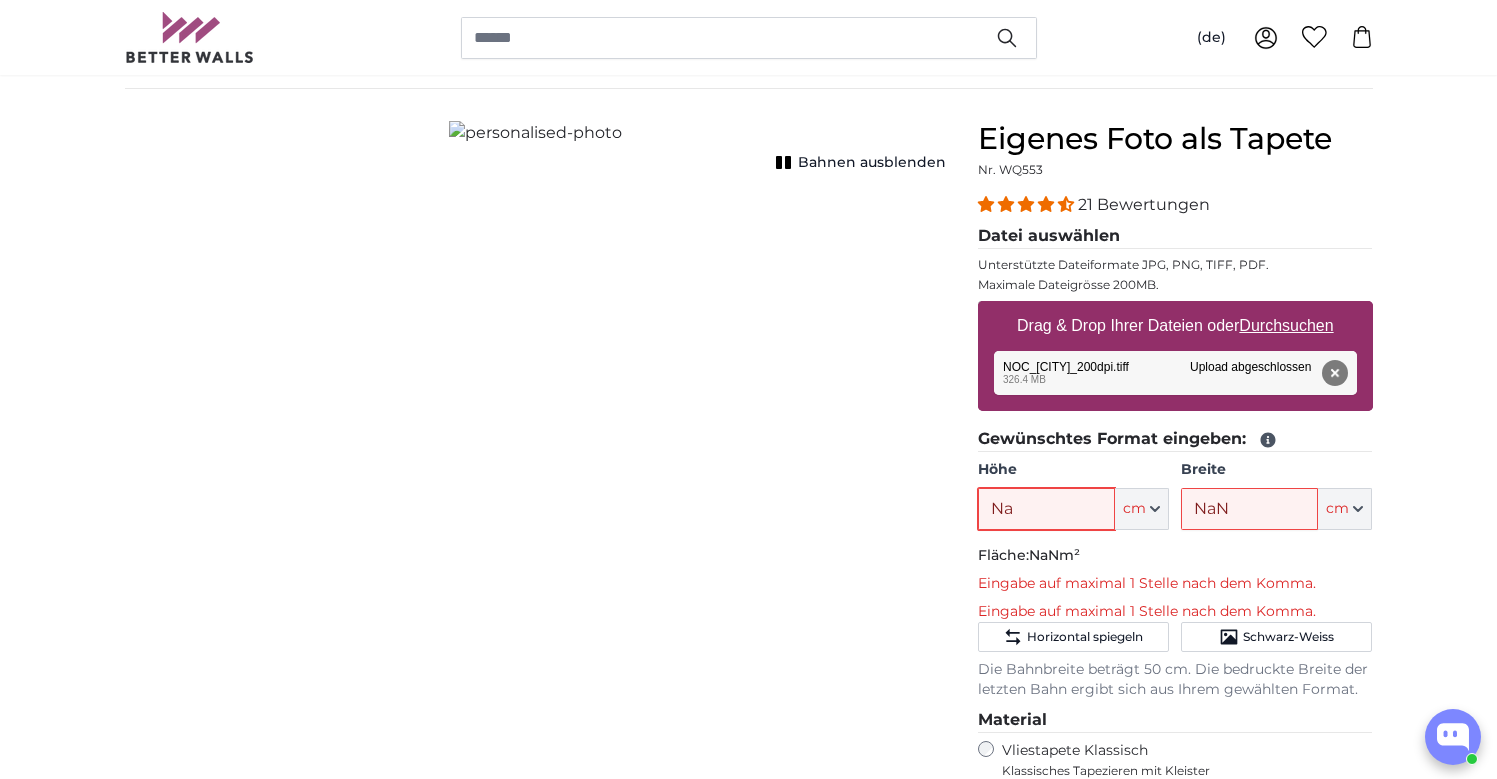 type on "N" 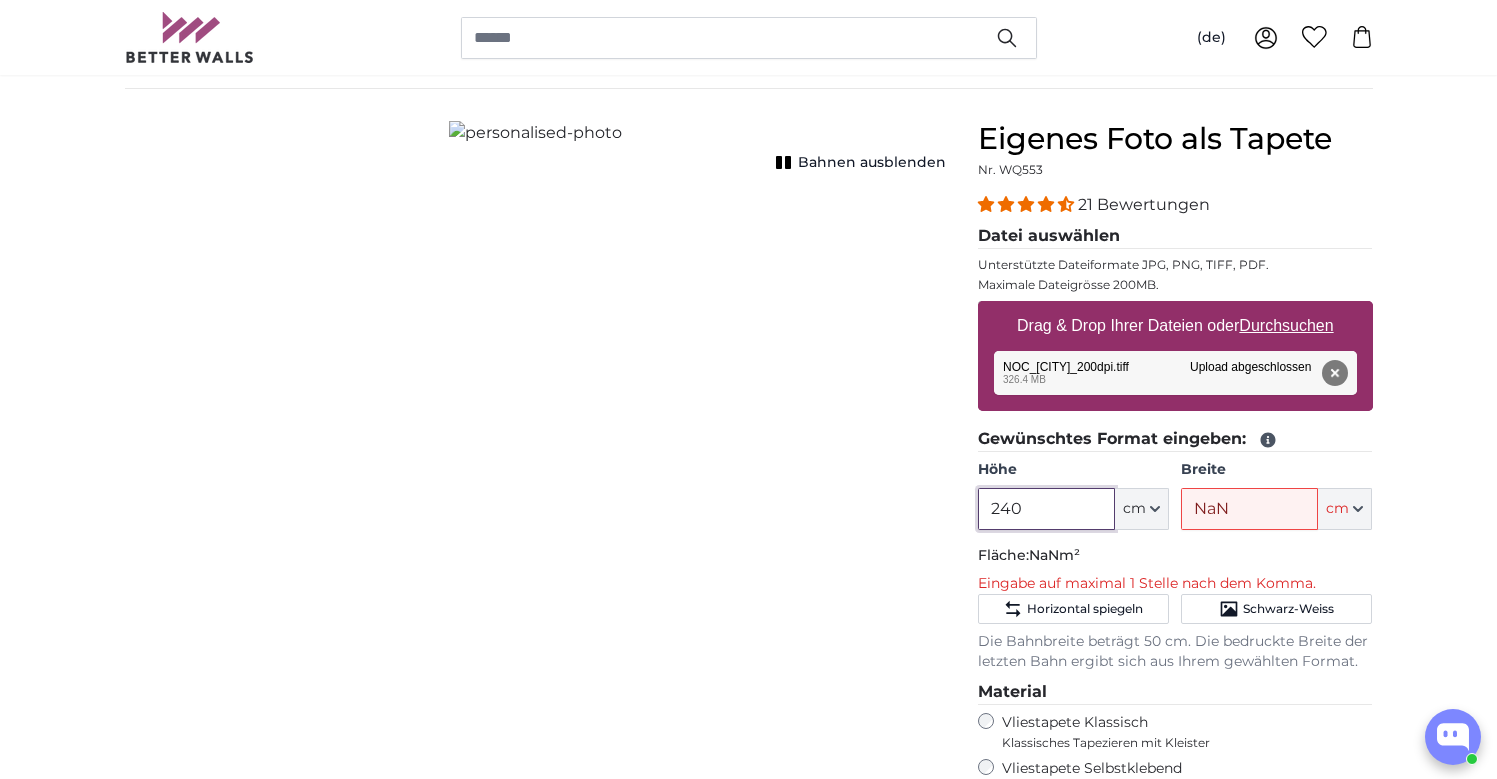 type on "240" 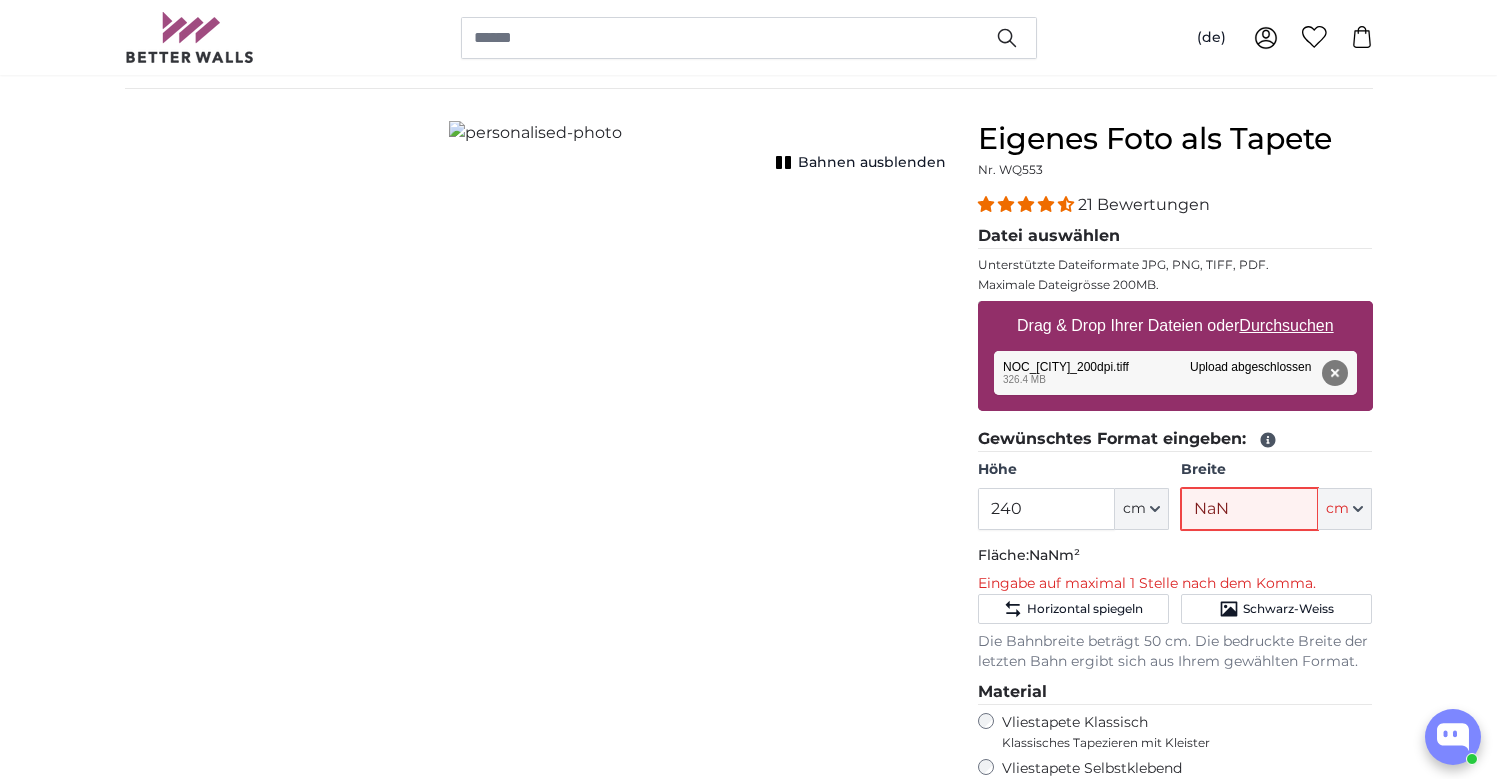 click on "NaN" at bounding box center (1249, 509) 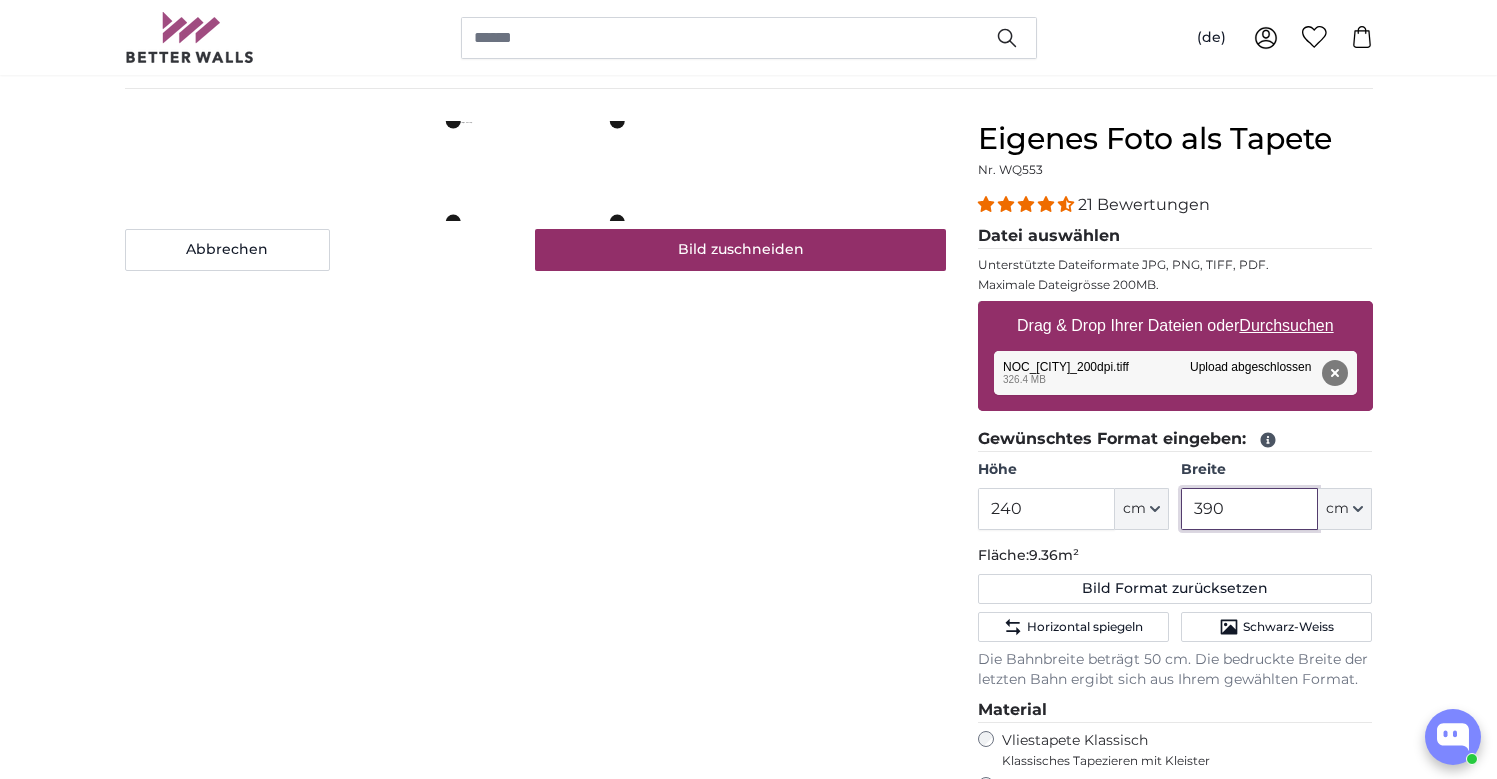 type on "390" 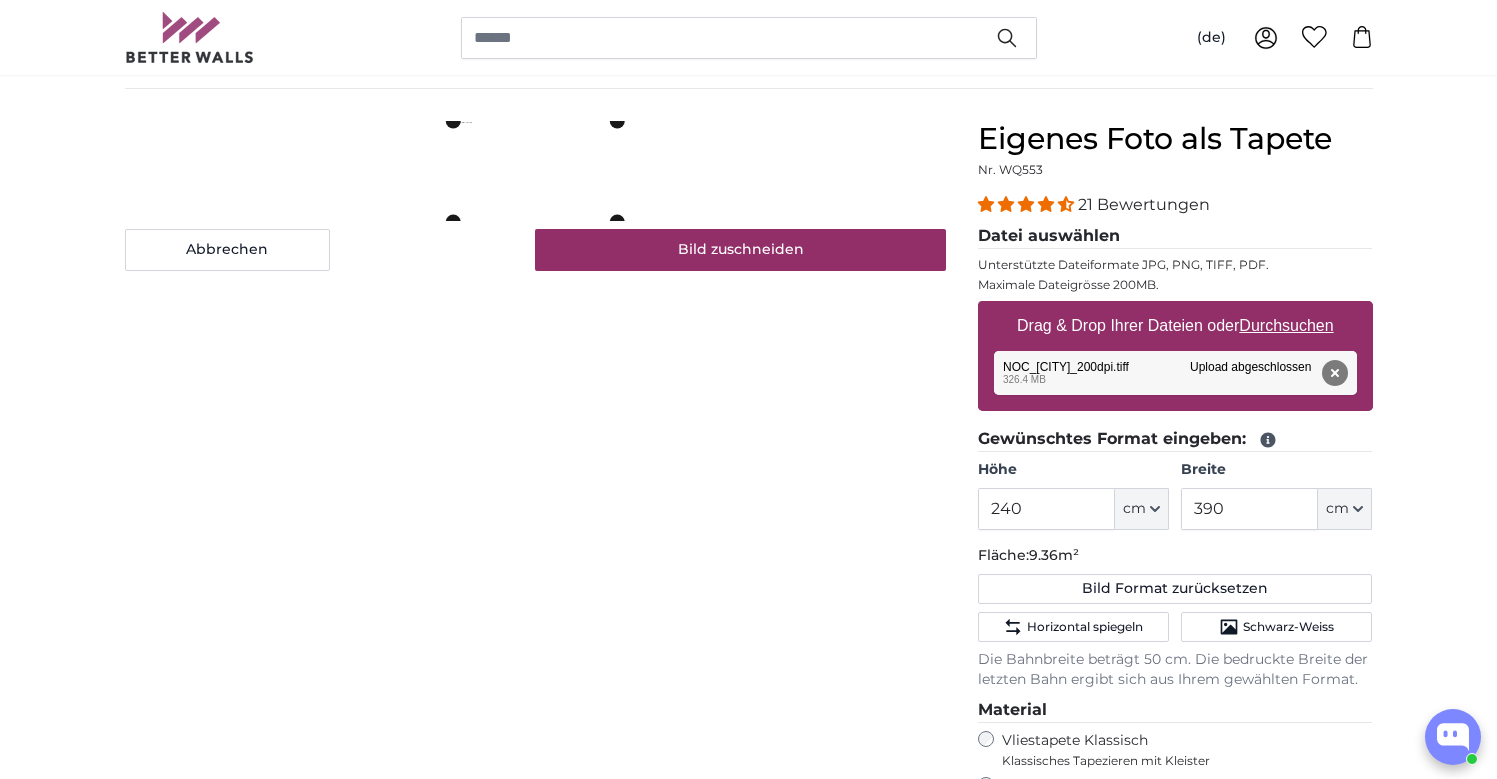 click on "Abbrechen
Bild zuschneiden
Bahnen ausblenden" at bounding box center (535, 651) 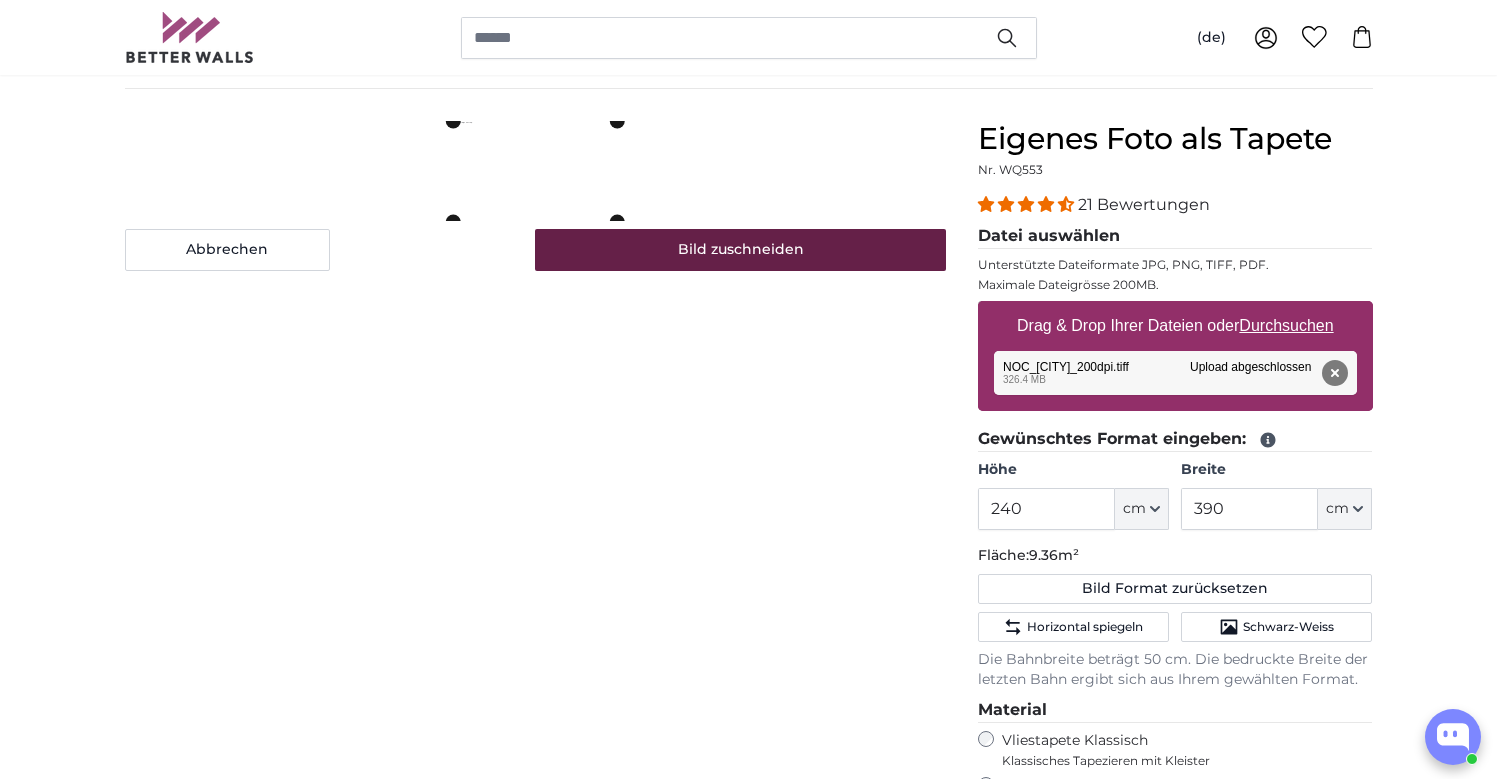 click on "Bild zuschneiden" at bounding box center [740, 250] 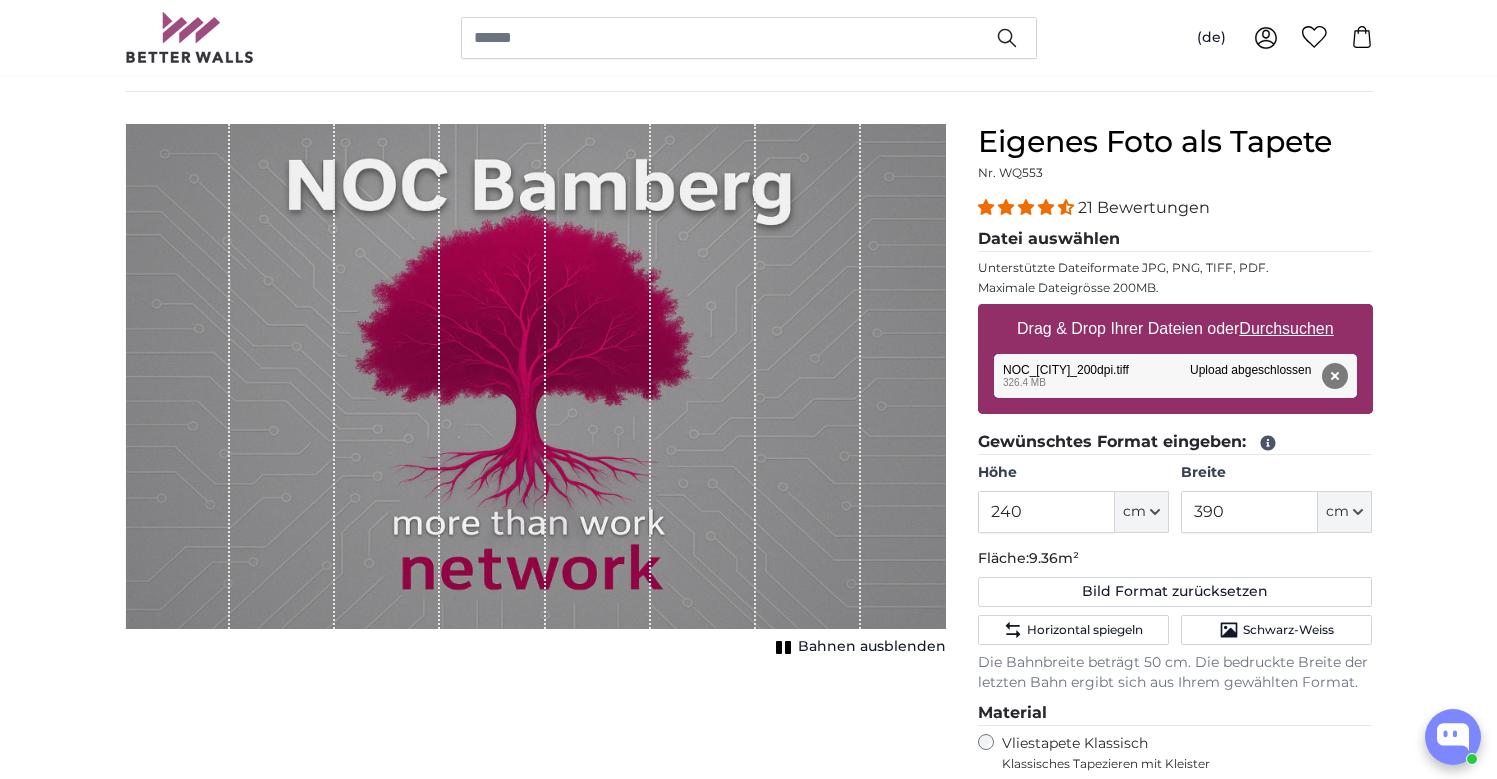 scroll, scrollTop: 174, scrollLeft: 0, axis: vertical 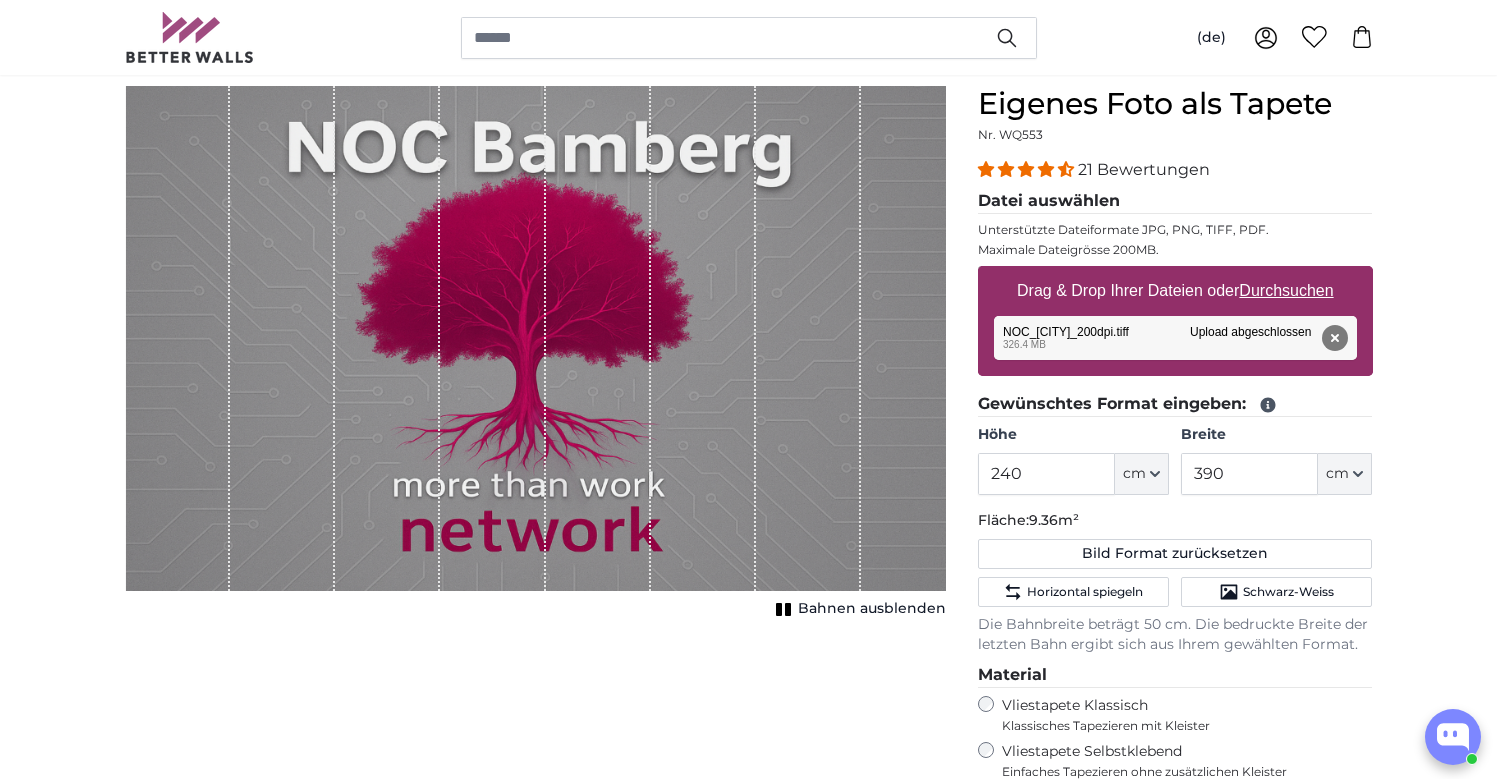 click on "Vliestapete Selbstklebend
Einfaches Tapezieren ohne zusätzlichen Kleister" at bounding box center (1187, 761) 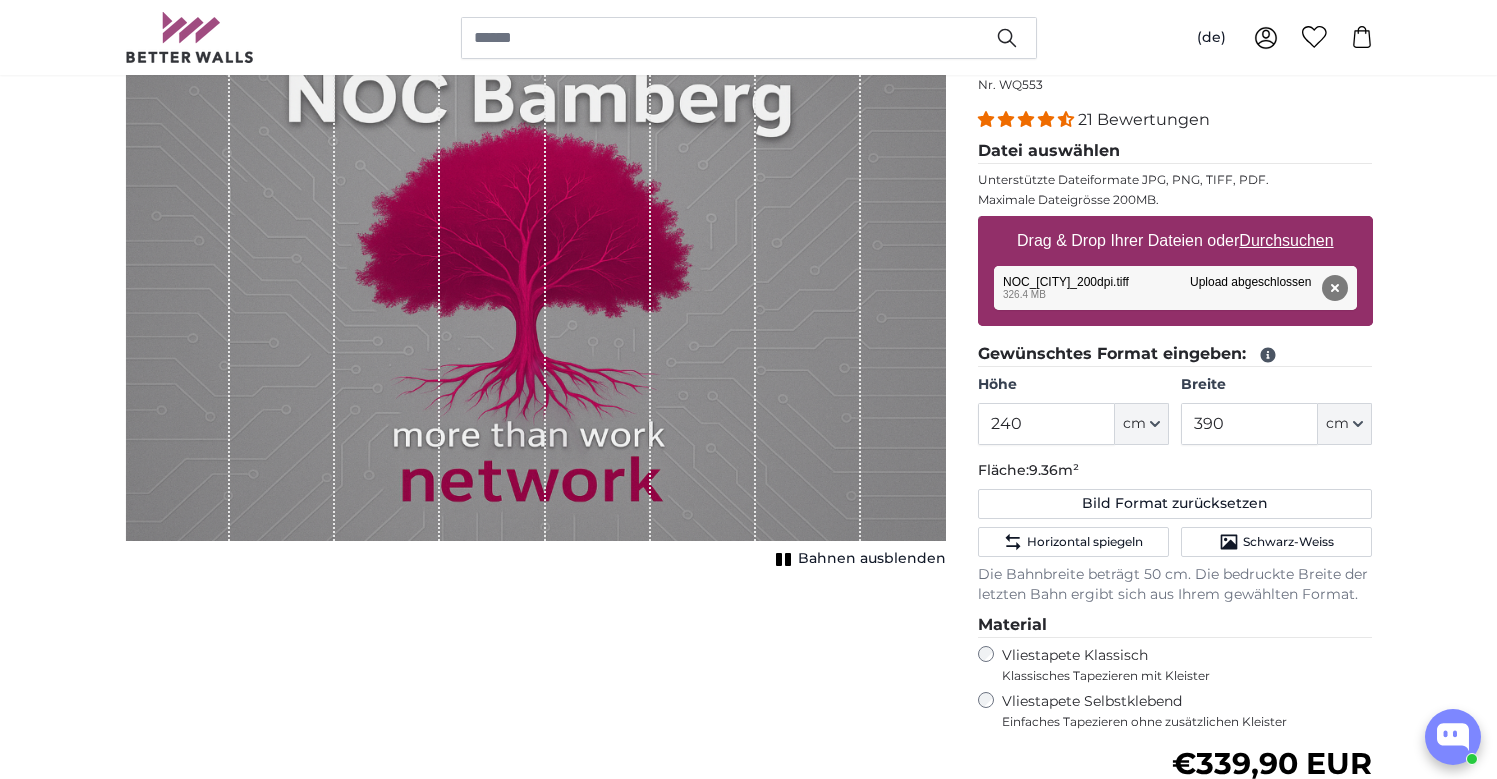scroll, scrollTop: 44, scrollLeft: 0, axis: vertical 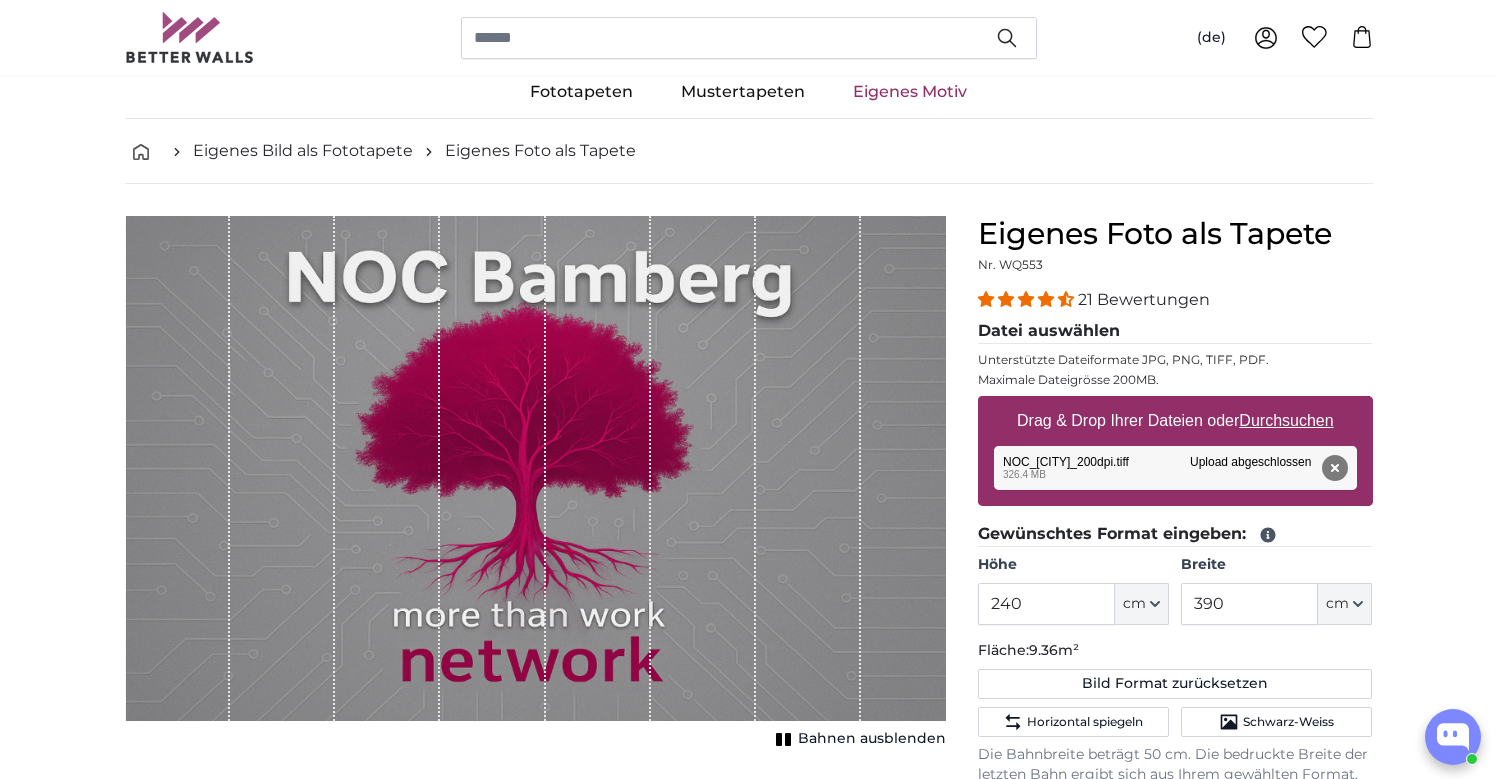 click on "Fototapeten
Natur
Wald
Wasserfall
Strand
Berge
Meer
Steine
Landschaft
Baum
Sonnenuntergang
Unterwasserwelt Himmel Bambus Birkenwald Garten Gräser Dschungel" at bounding box center (749, 92) 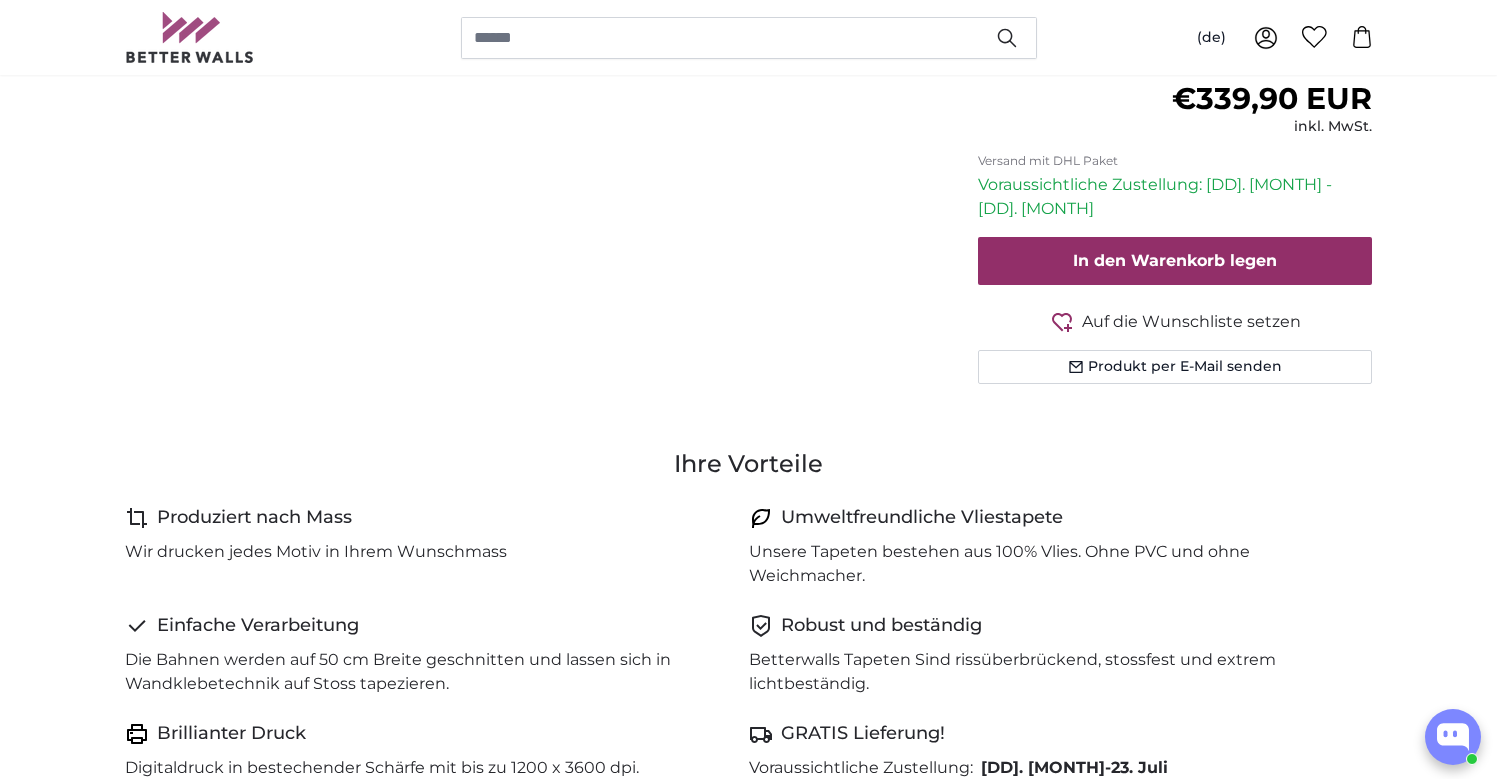 scroll, scrollTop: 931, scrollLeft: 0, axis: vertical 